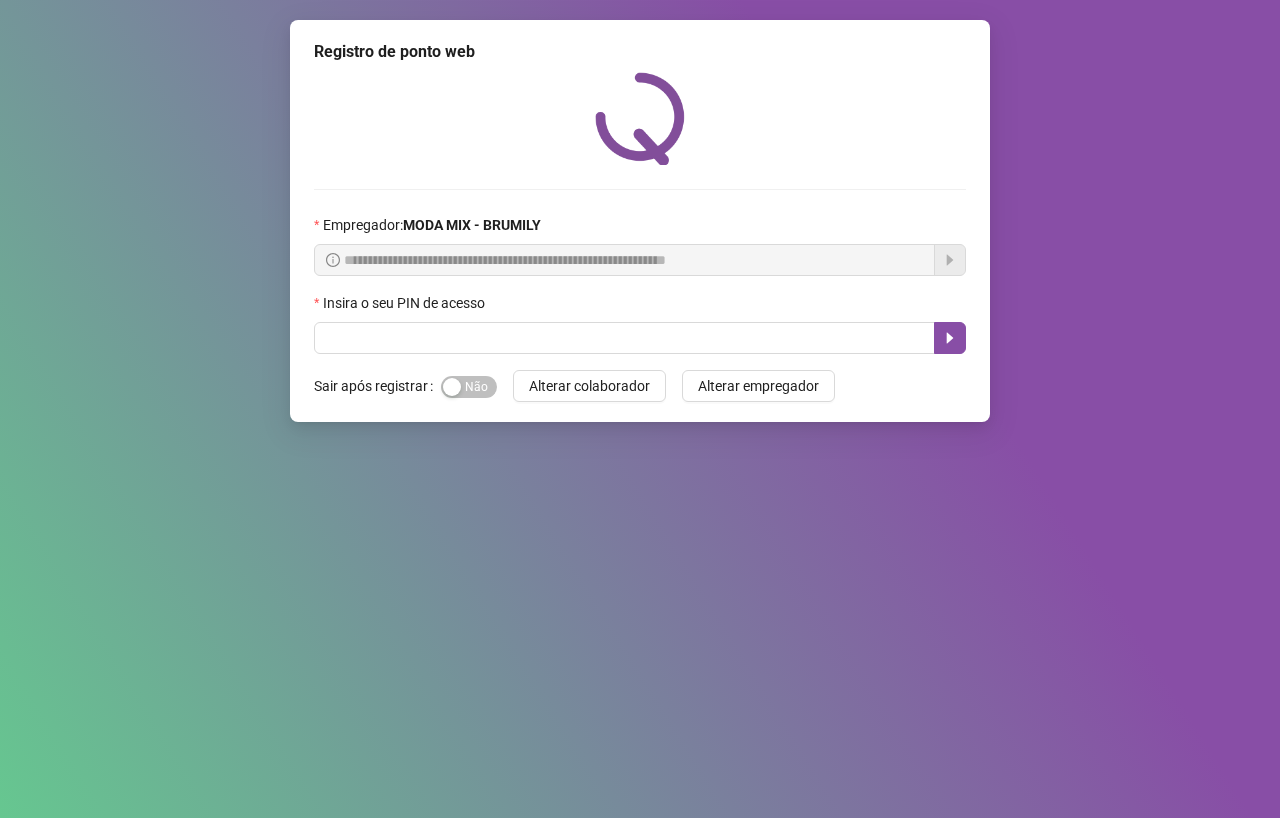 scroll, scrollTop: 0, scrollLeft: 0, axis: both 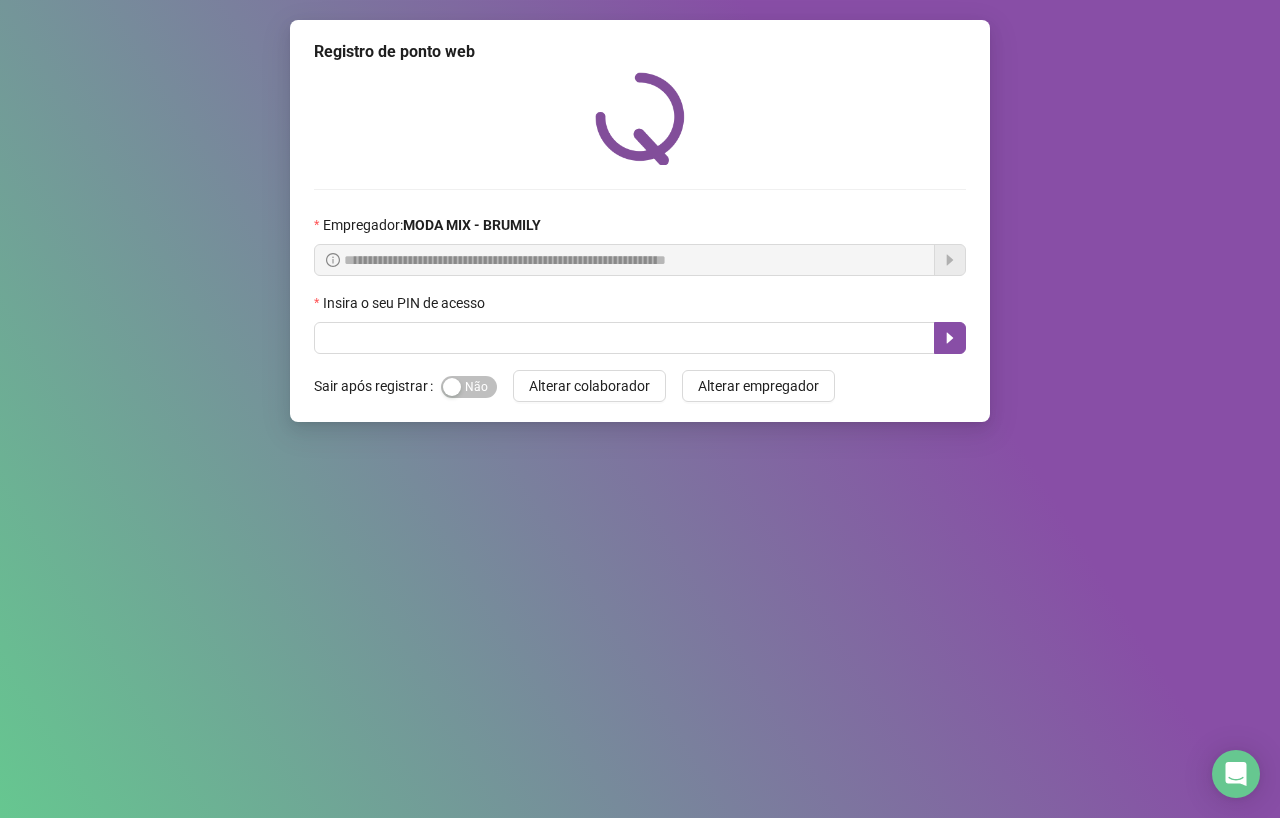 click on "**********" at bounding box center (640, 409) 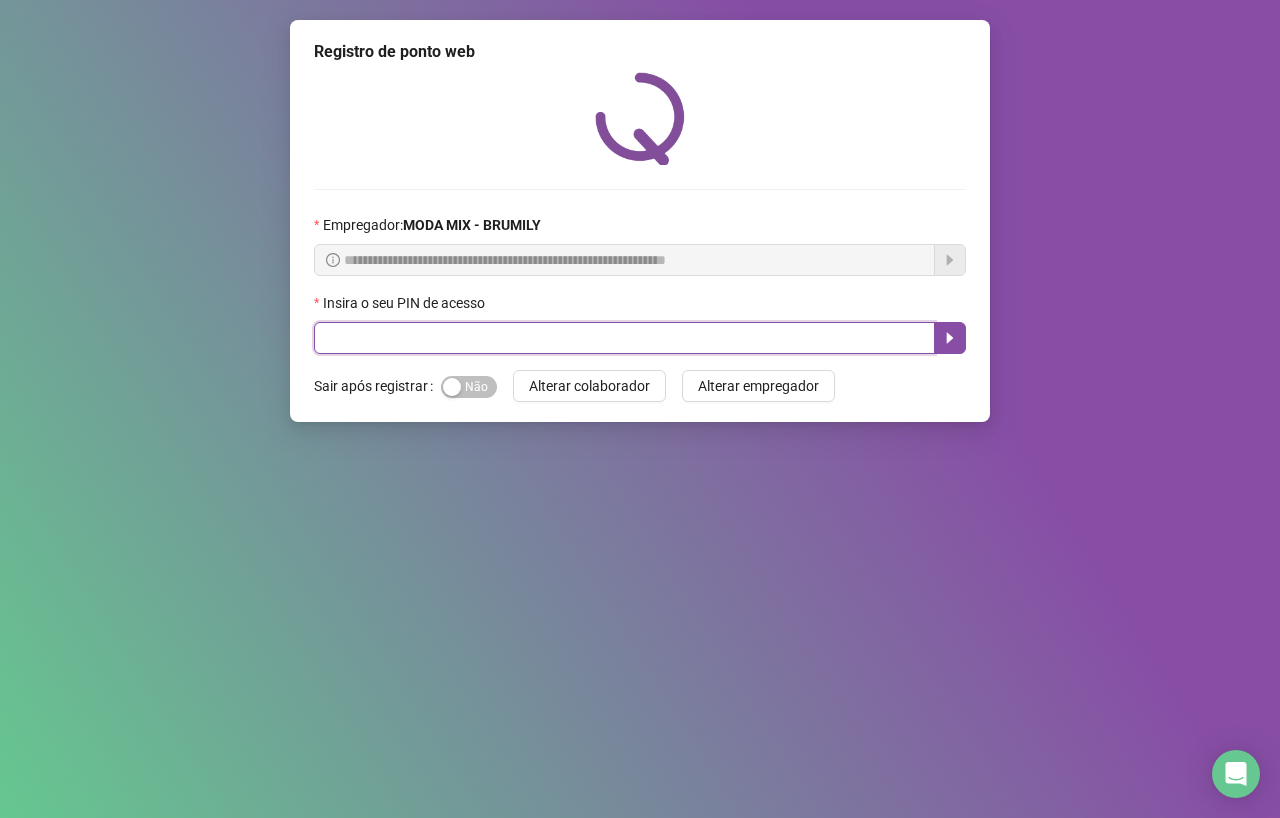 click at bounding box center [624, 338] 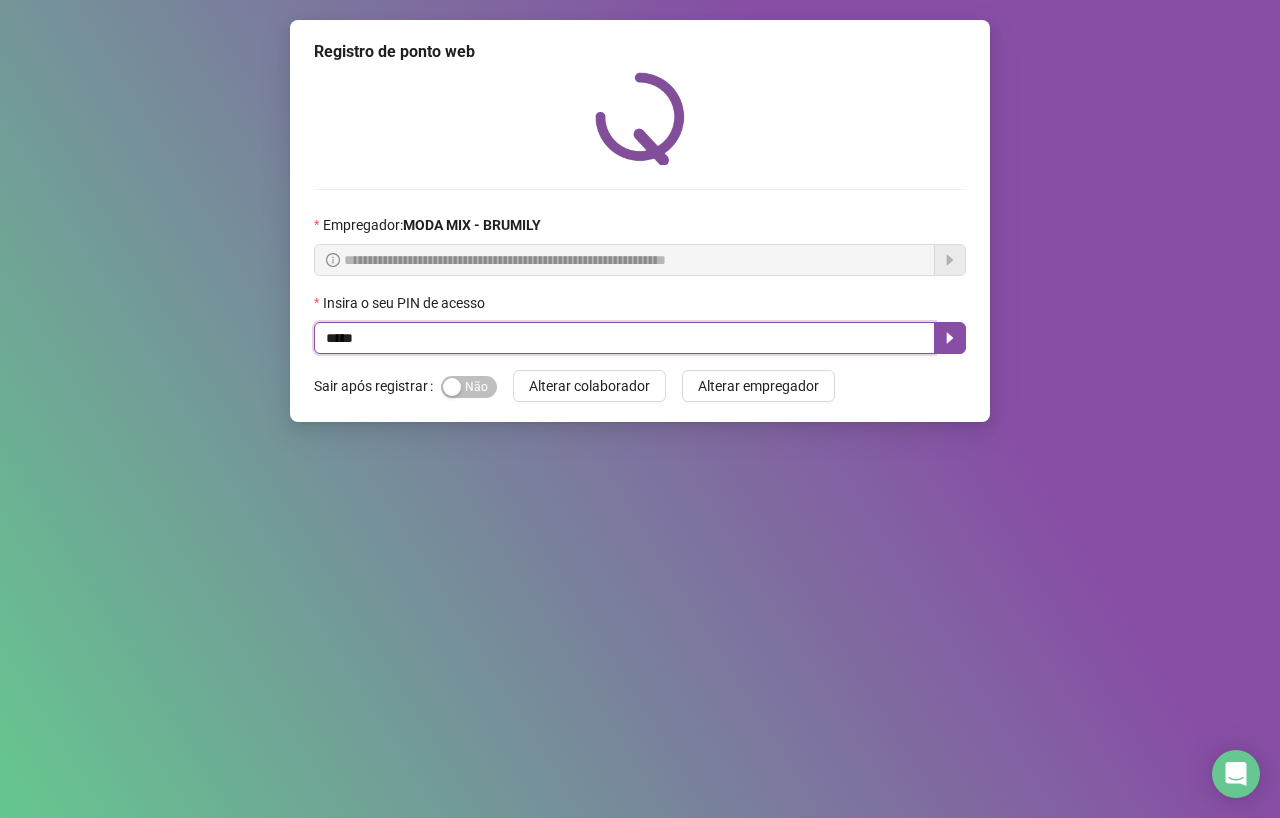 type on "*****" 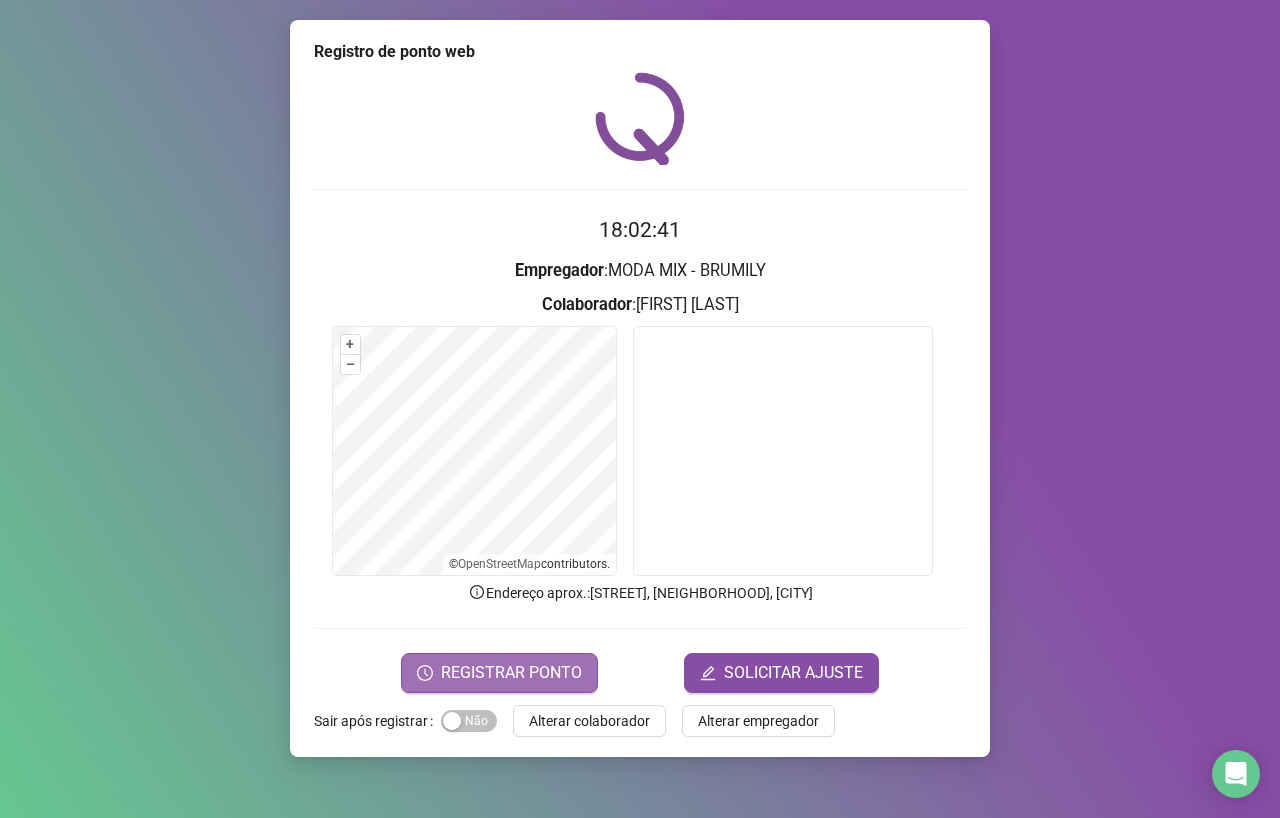 click on "REGISTRAR PONTO" at bounding box center [499, 673] 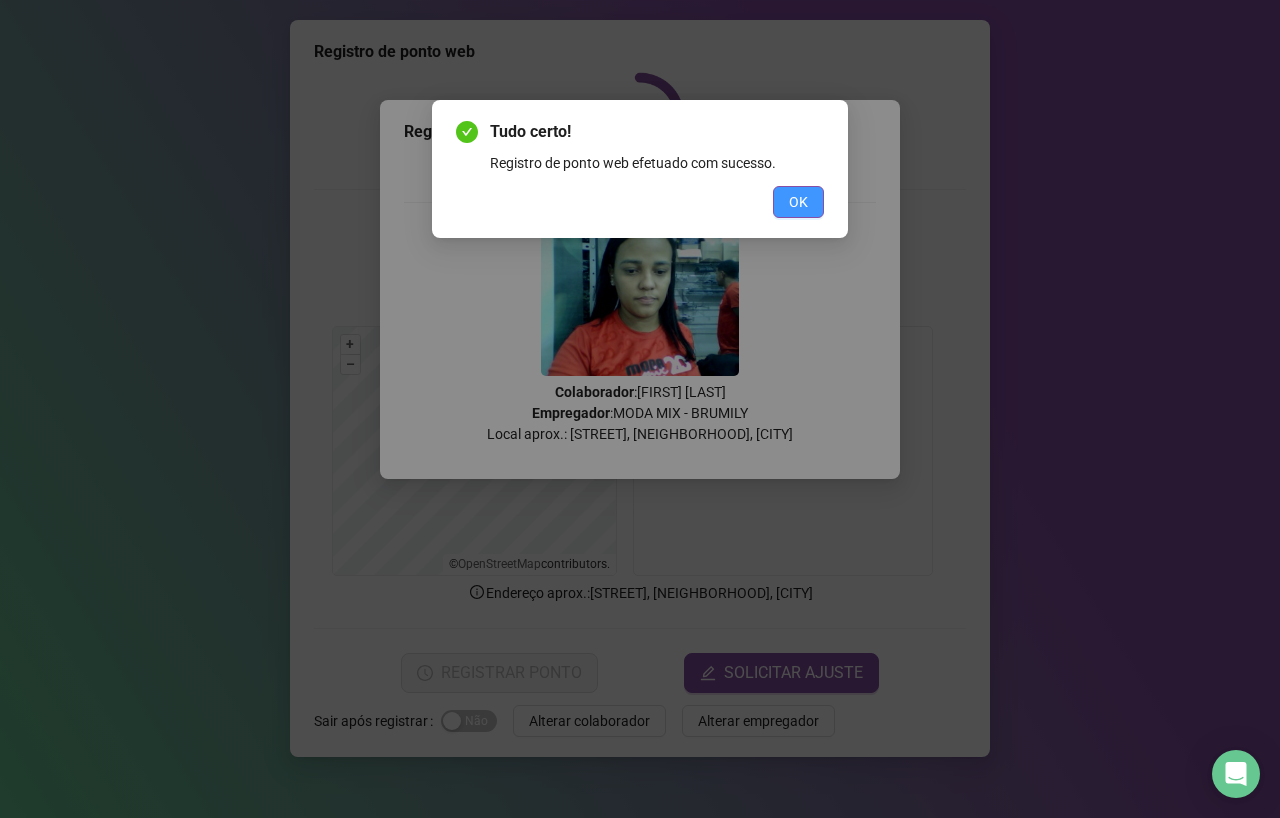 drag, startPoint x: 825, startPoint y: 208, endPoint x: 810, endPoint y: 211, distance: 15.297058 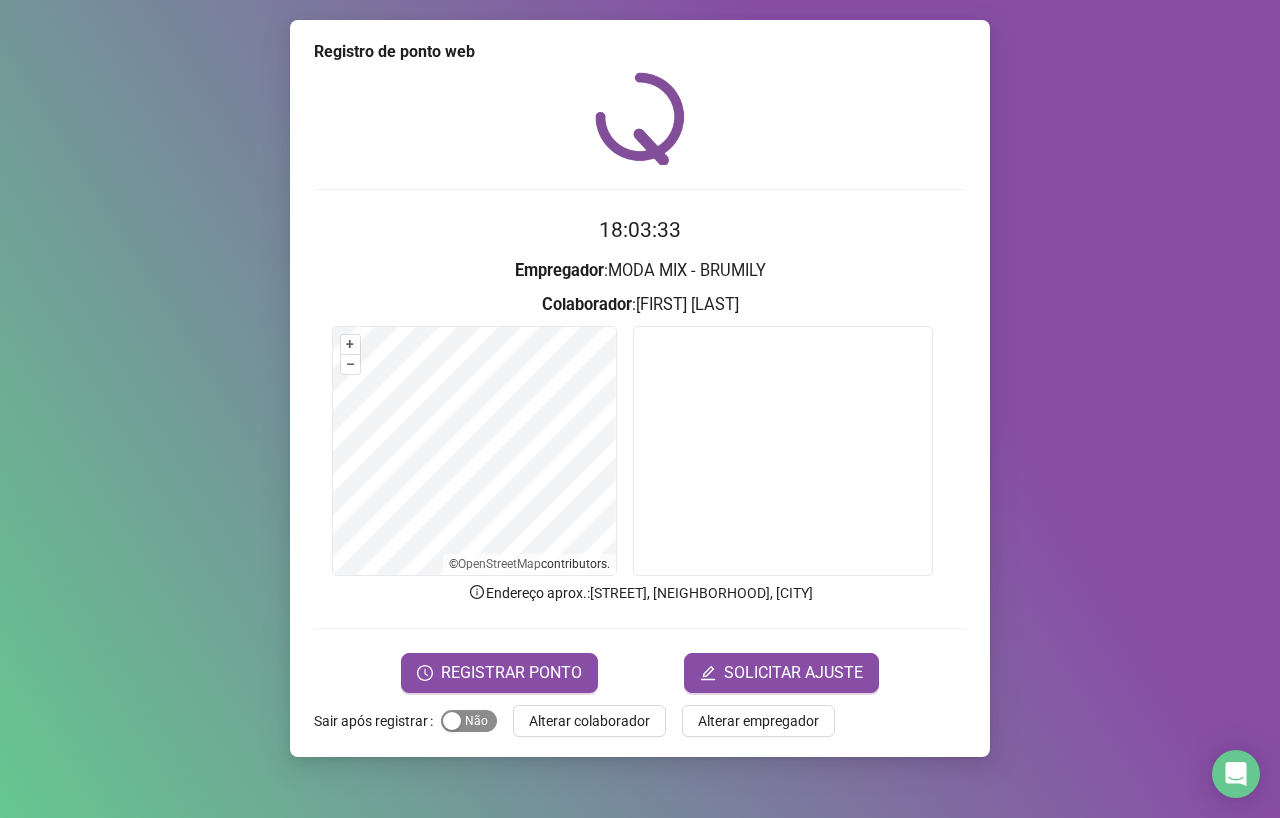 click on "Sim Não" at bounding box center (469, 721) 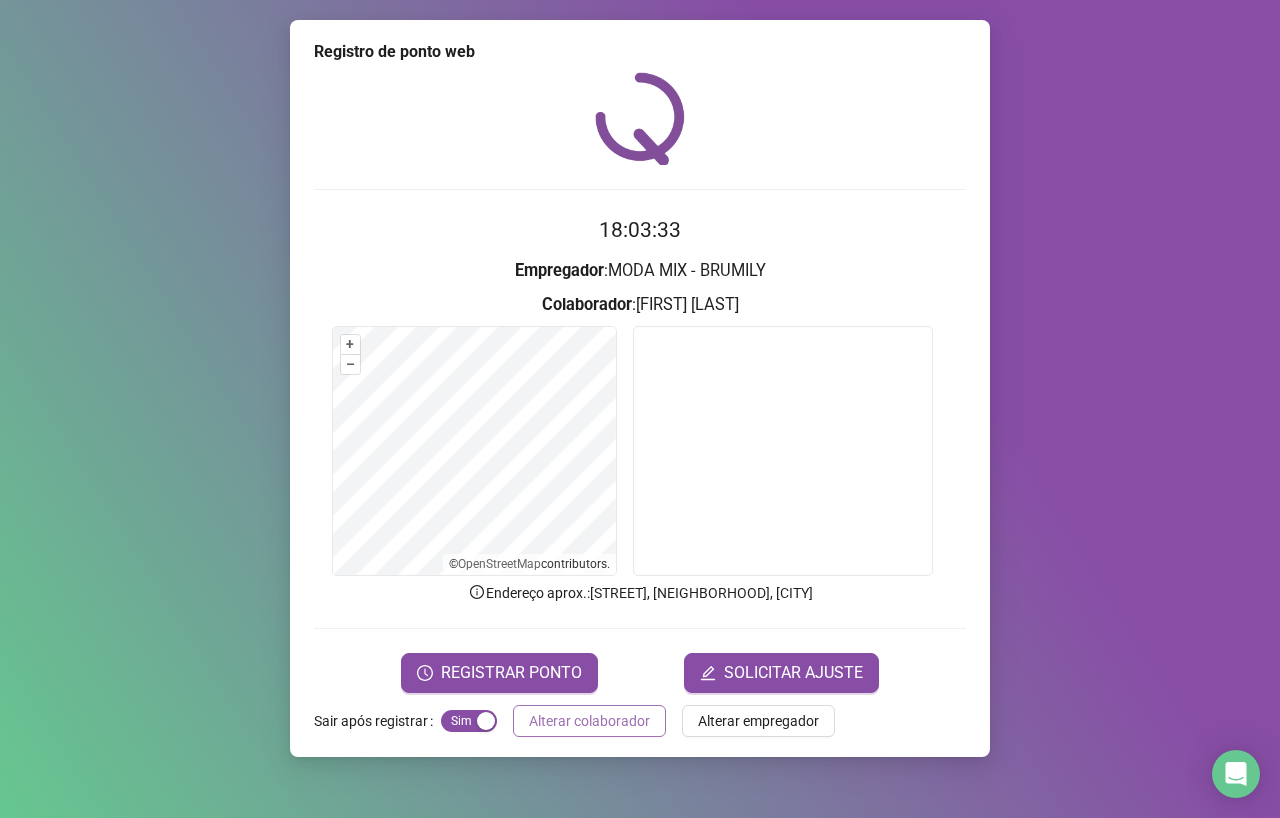 click on "Alterar colaborador" at bounding box center [589, 721] 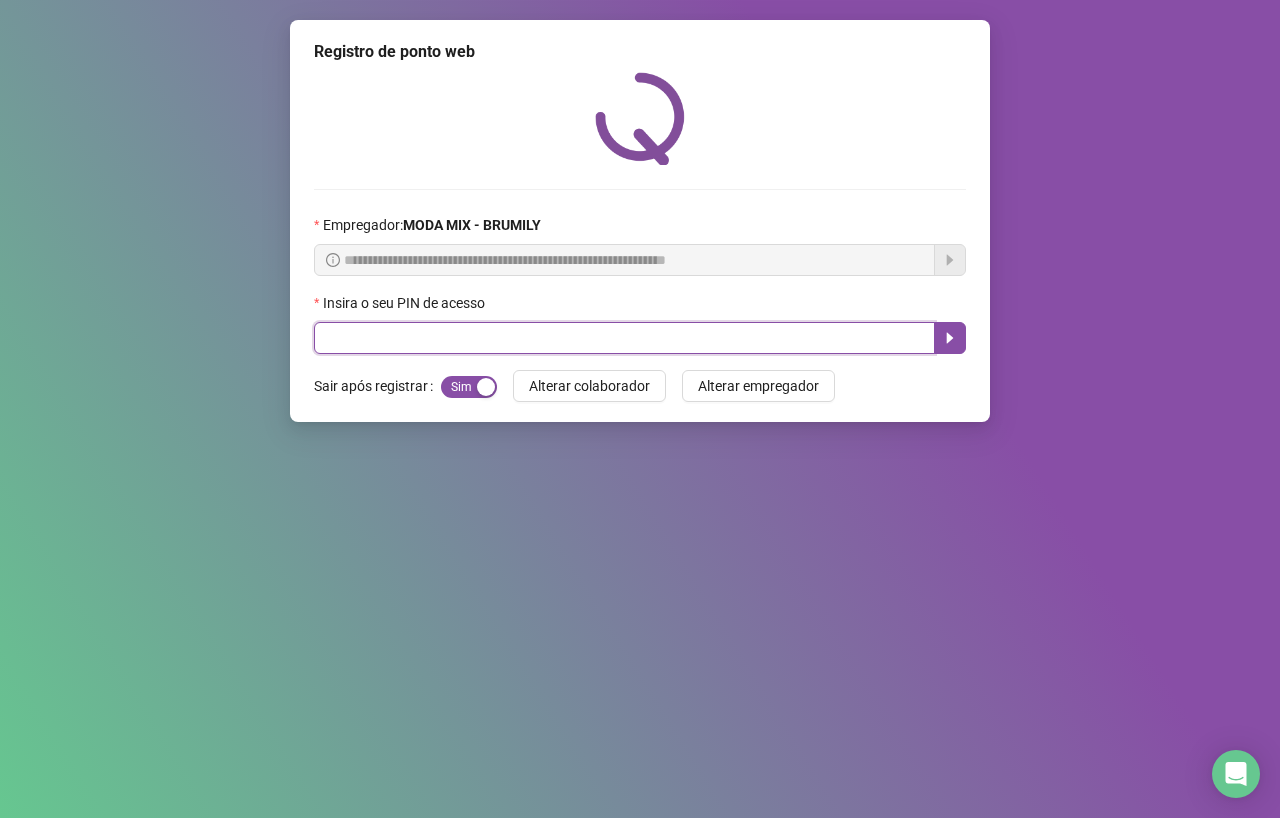 click at bounding box center [624, 338] 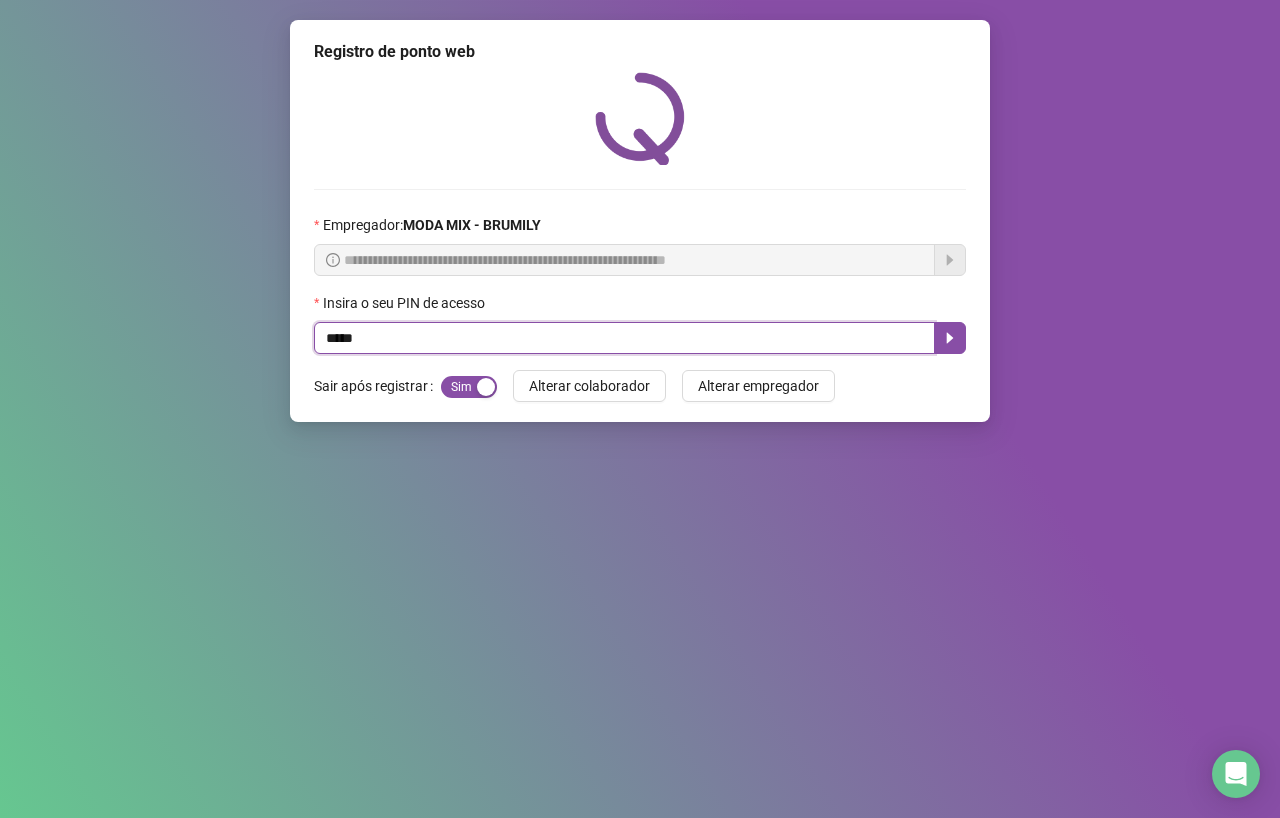 type on "*****" 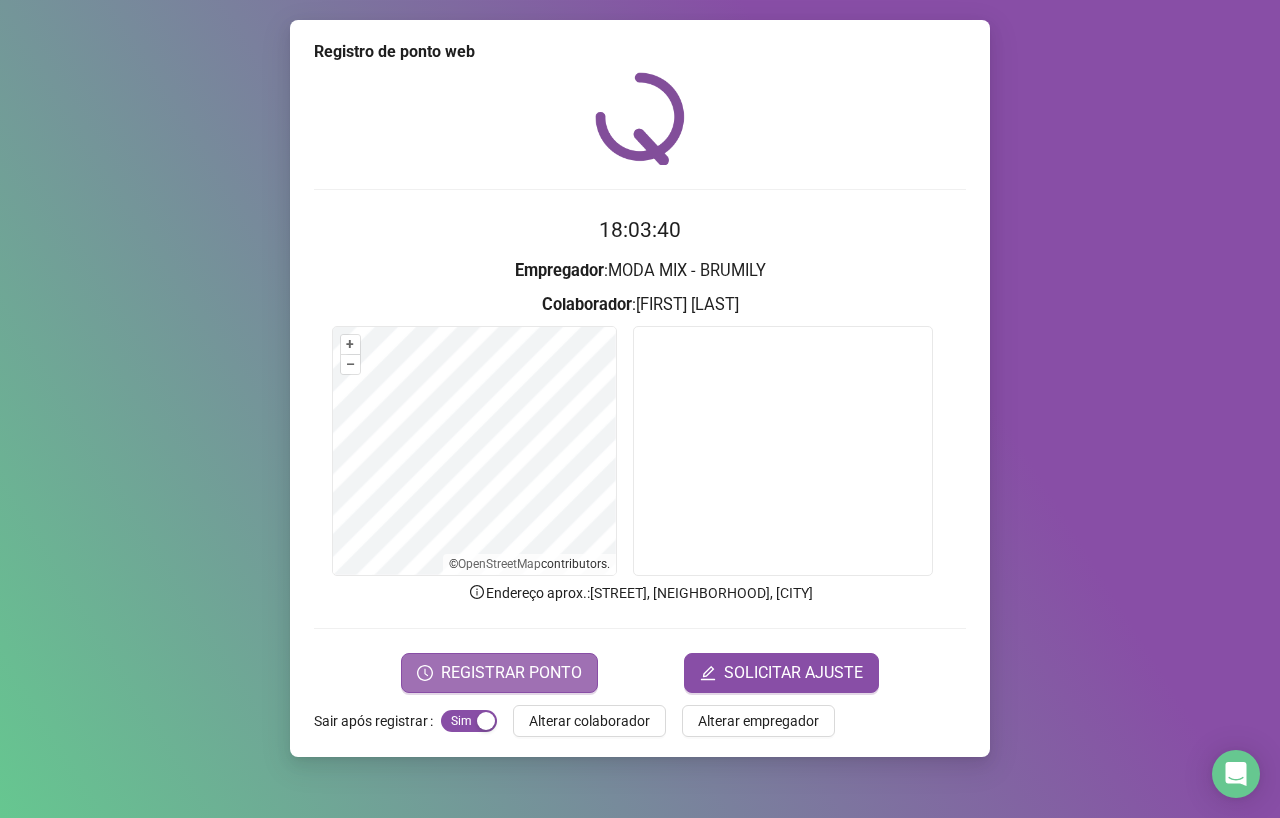 click on "REGISTRAR PONTO" at bounding box center (511, 673) 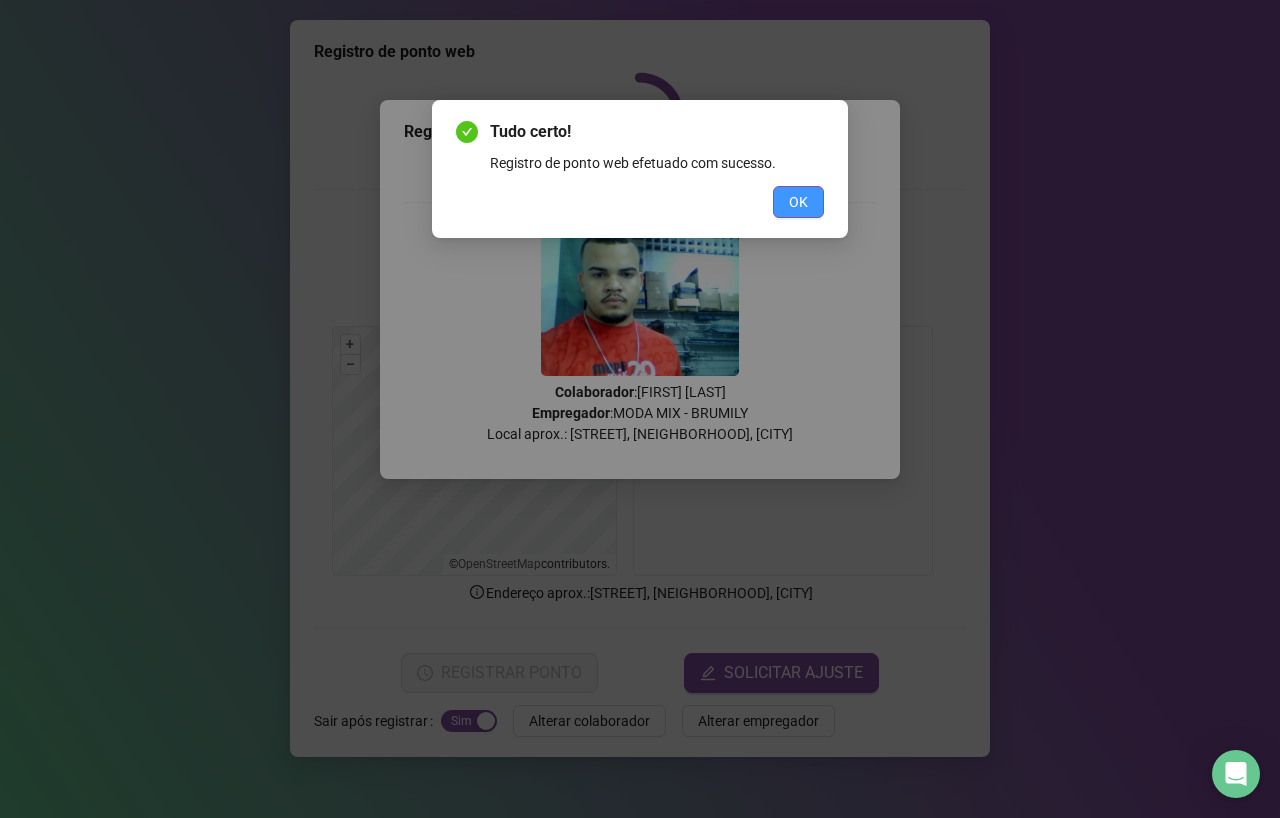click on "OK" at bounding box center (798, 202) 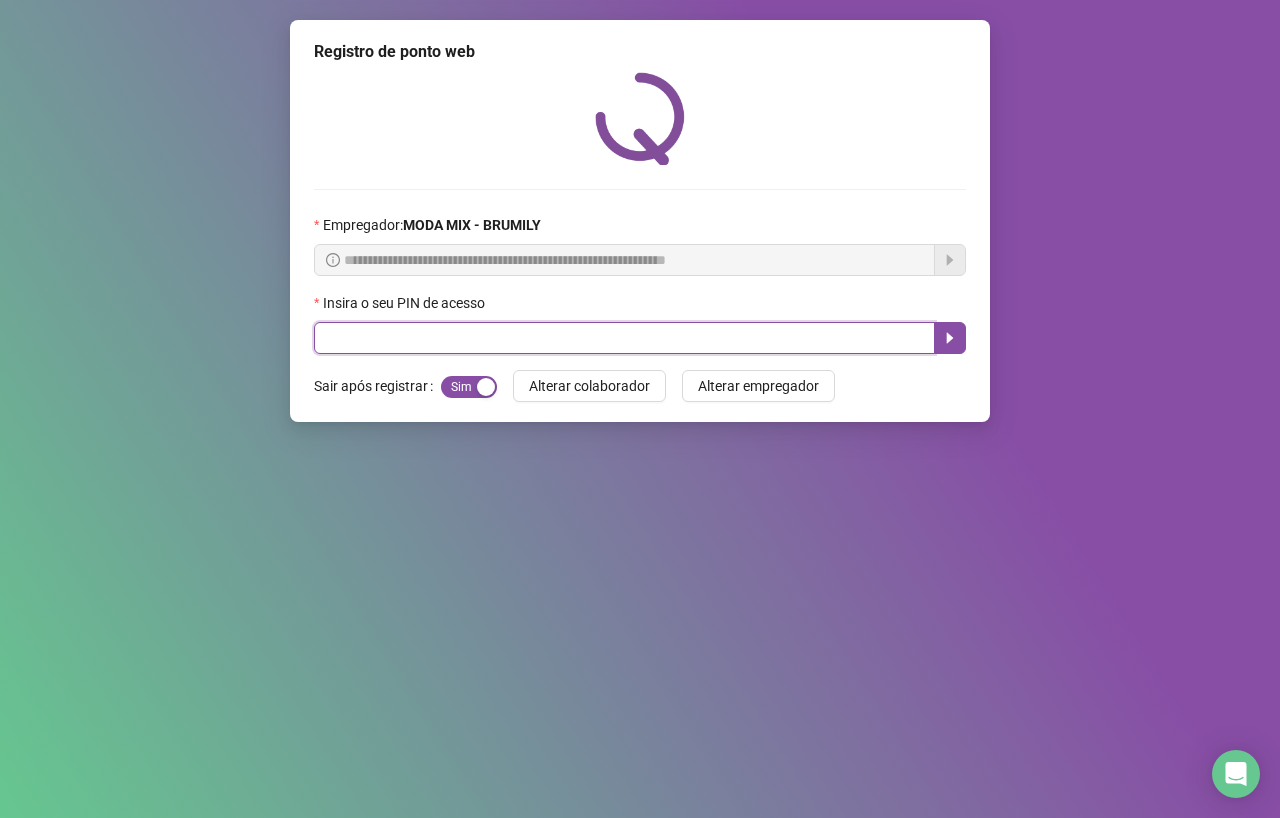 click at bounding box center (624, 338) 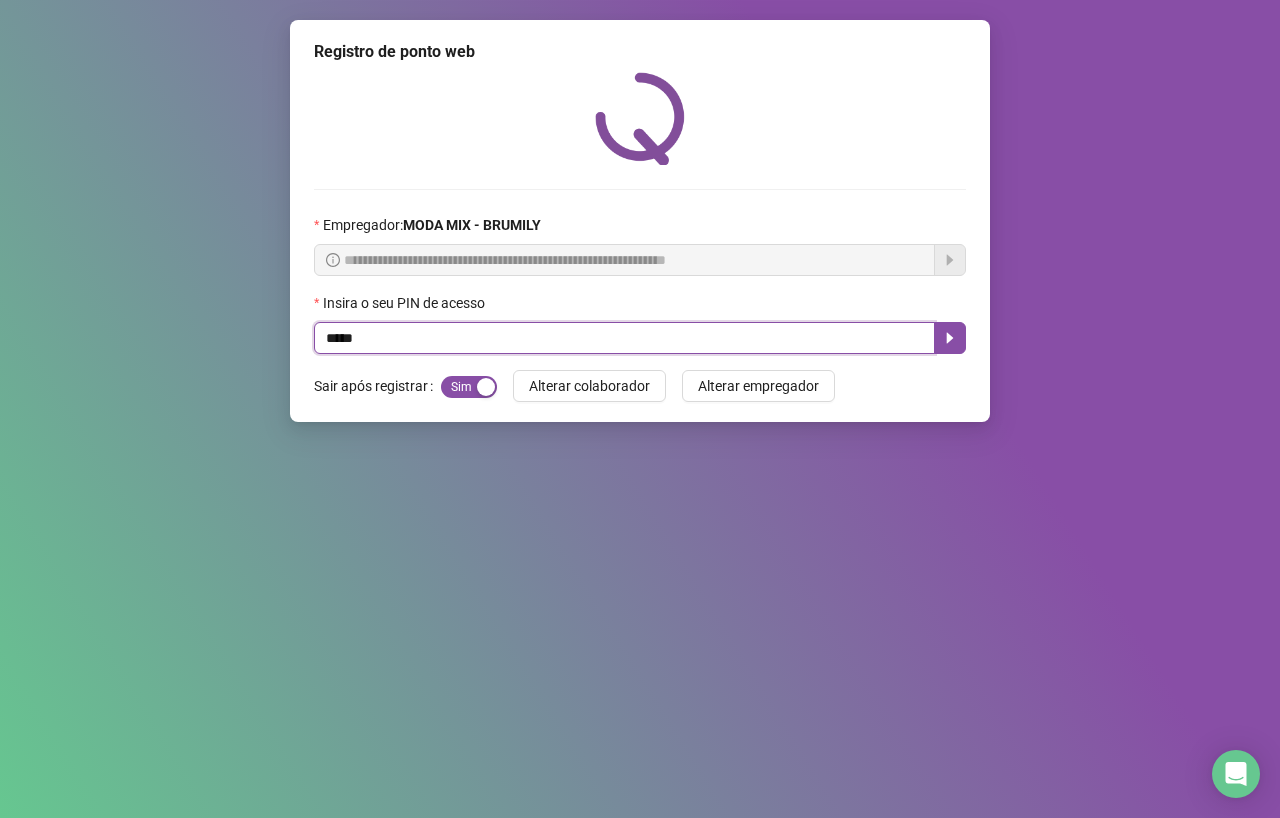 type on "*****" 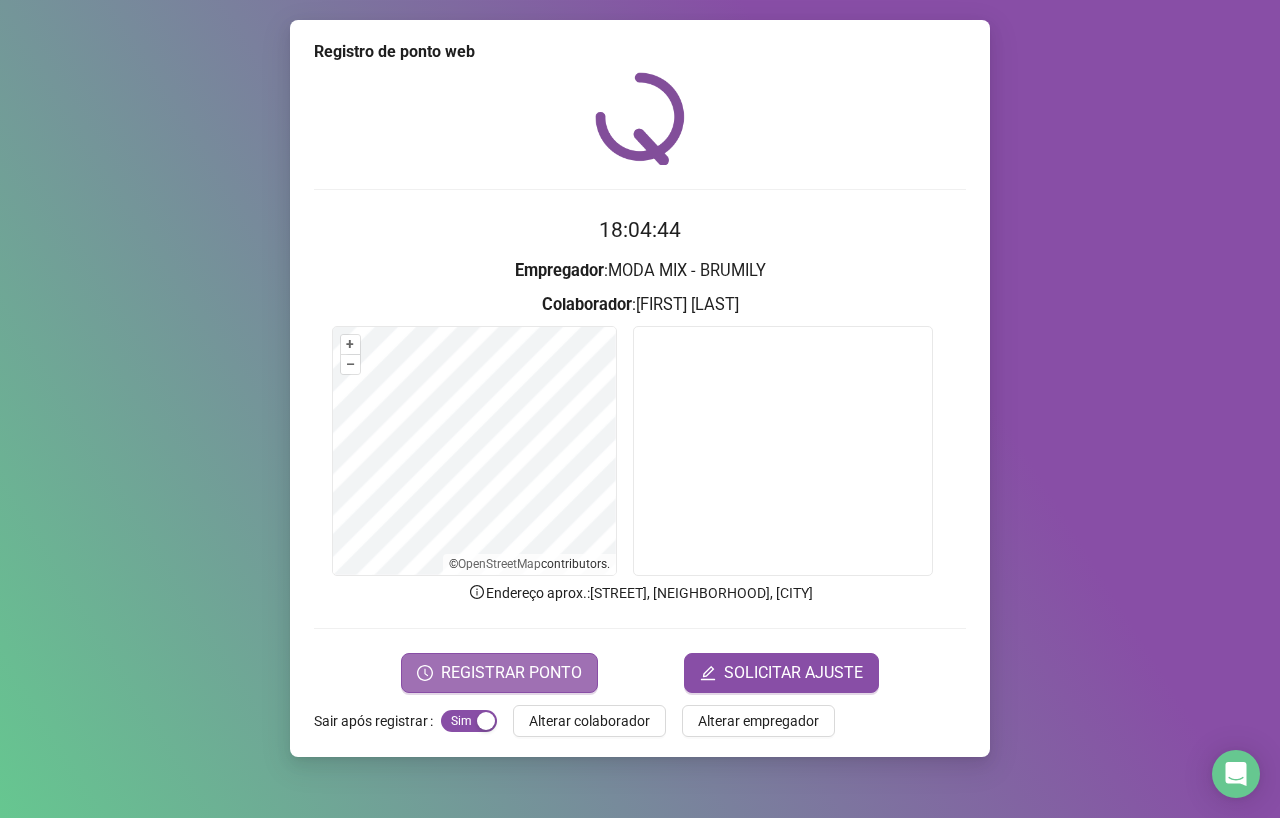 click on "REGISTRAR PONTO" at bounding box center (511, 673) 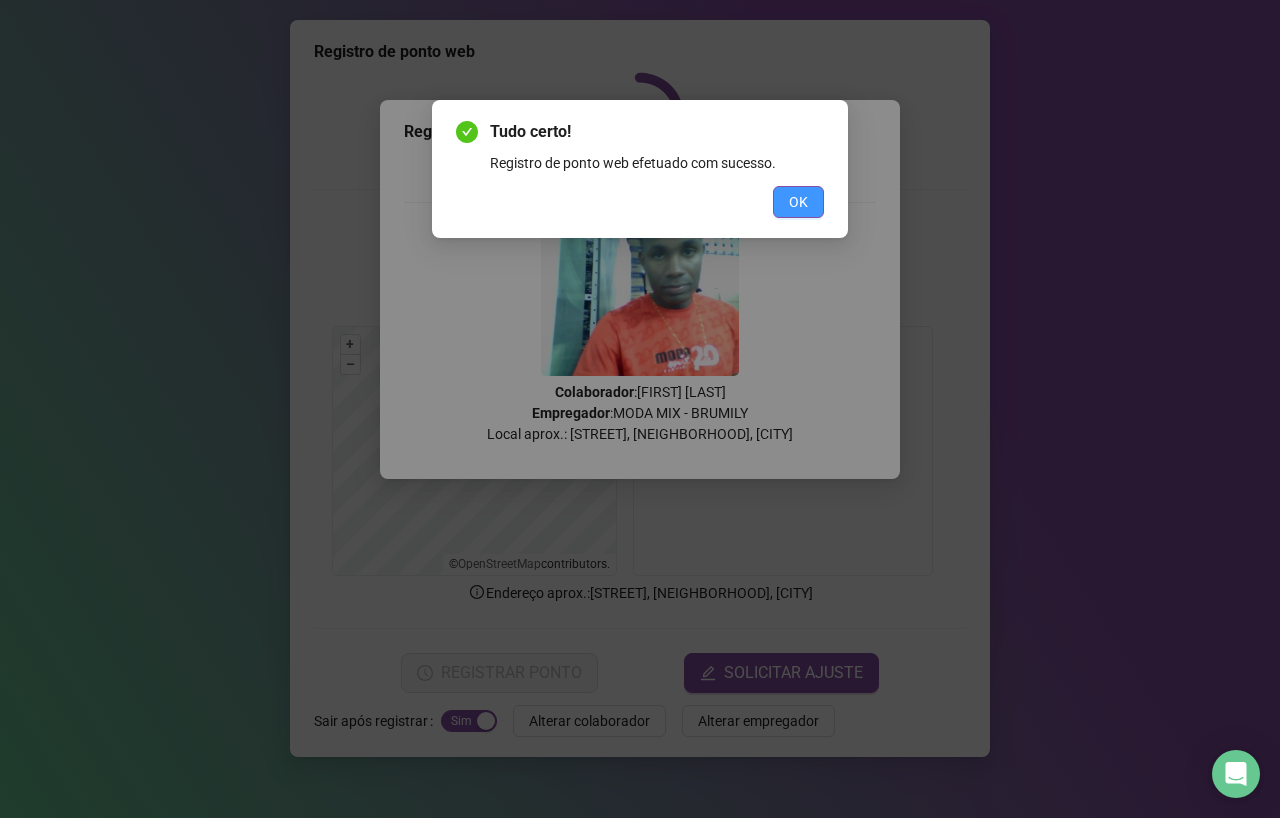 click on "OK" at bounding box center [798, 202] 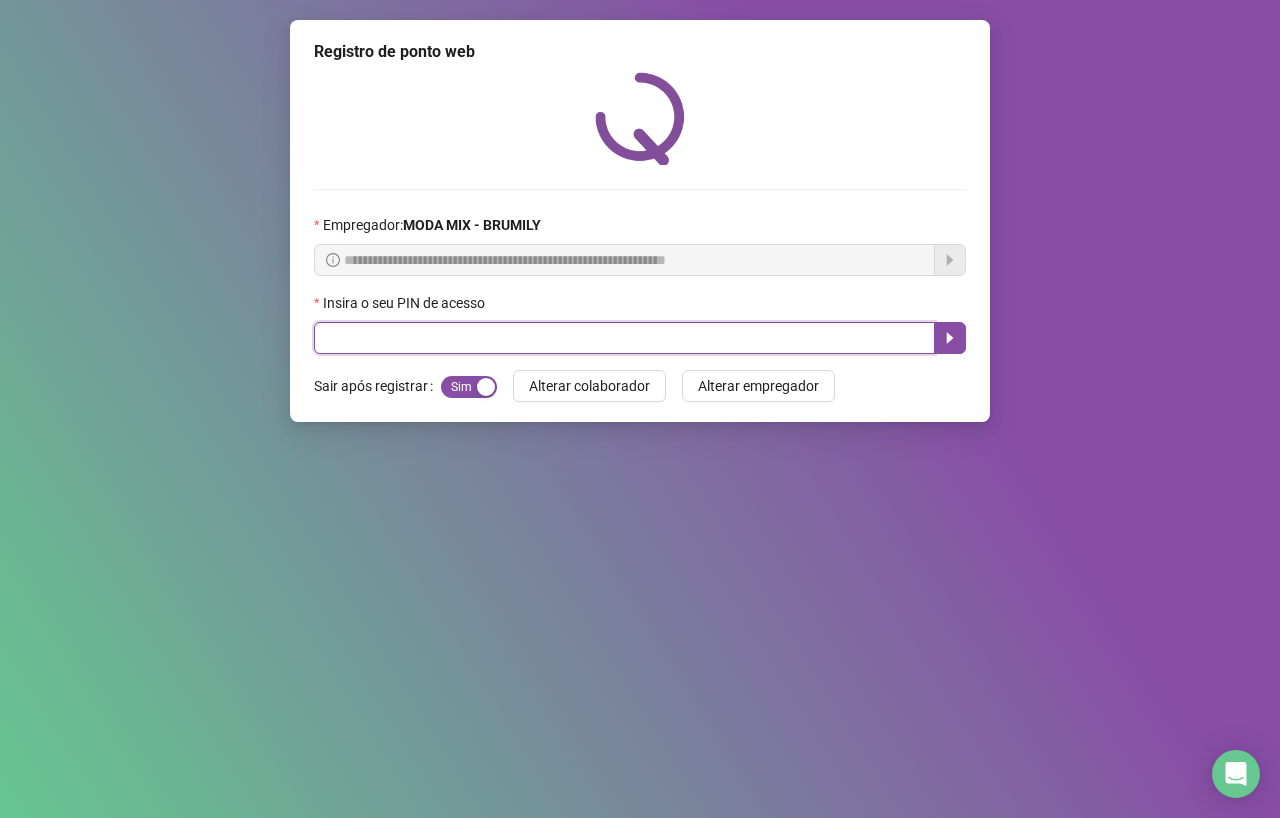 click at bounding box center (624, 338) 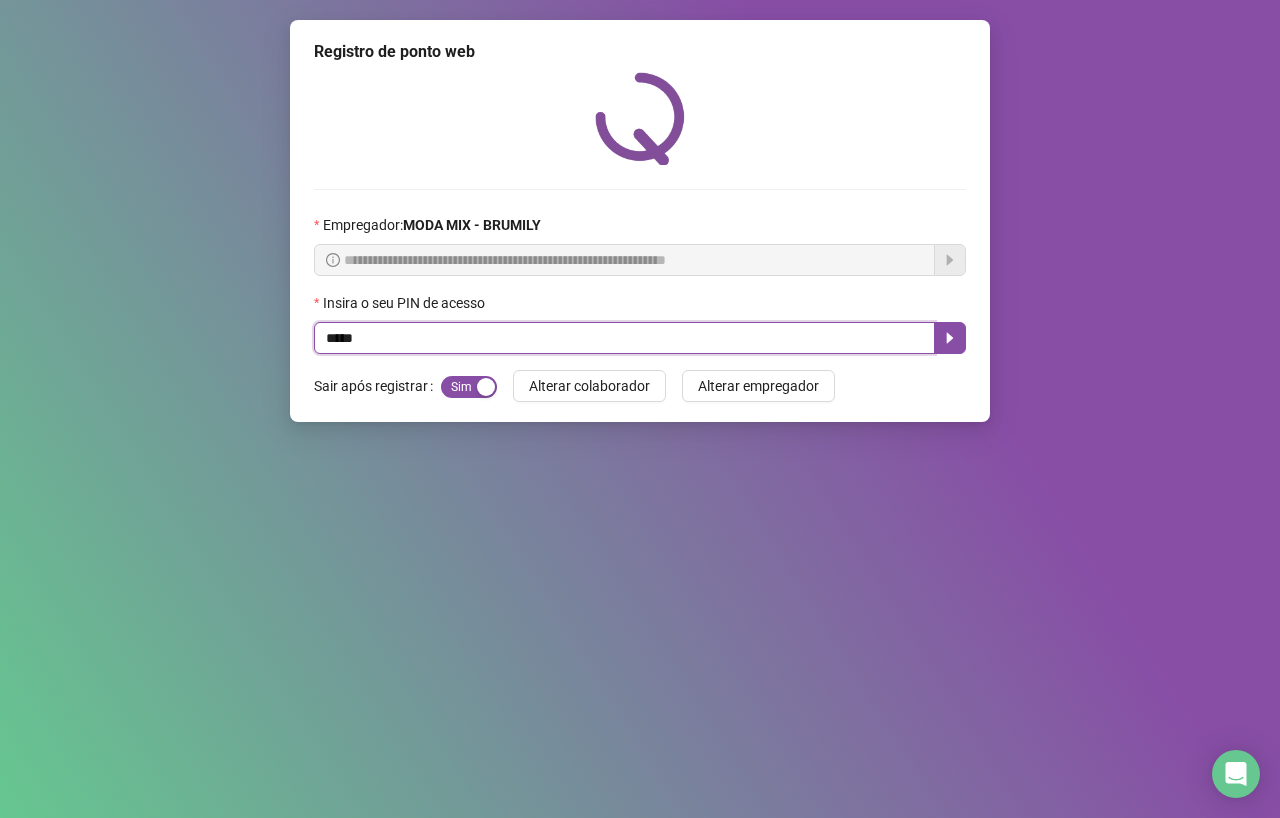 type on "*****" 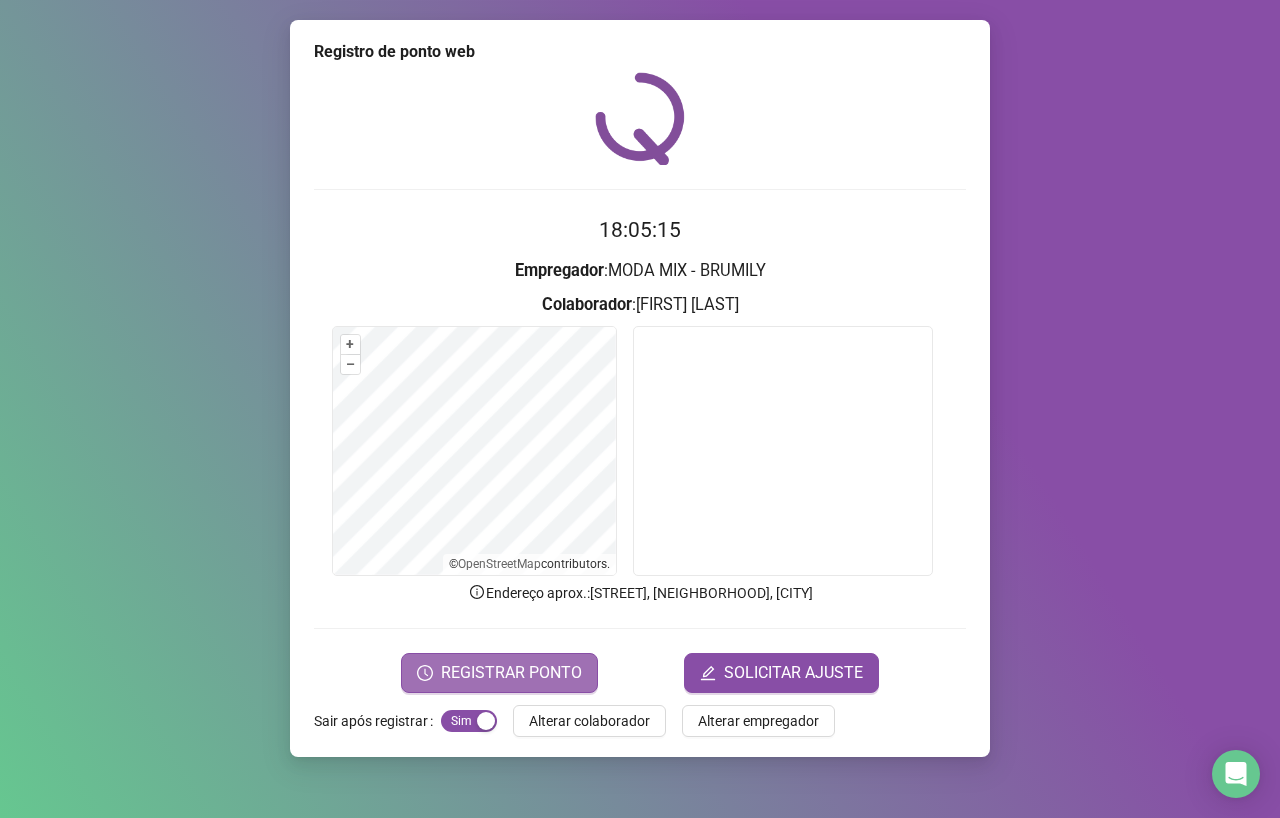 click on "REGISTRAR PONTO" at bounding box center (511, 673) 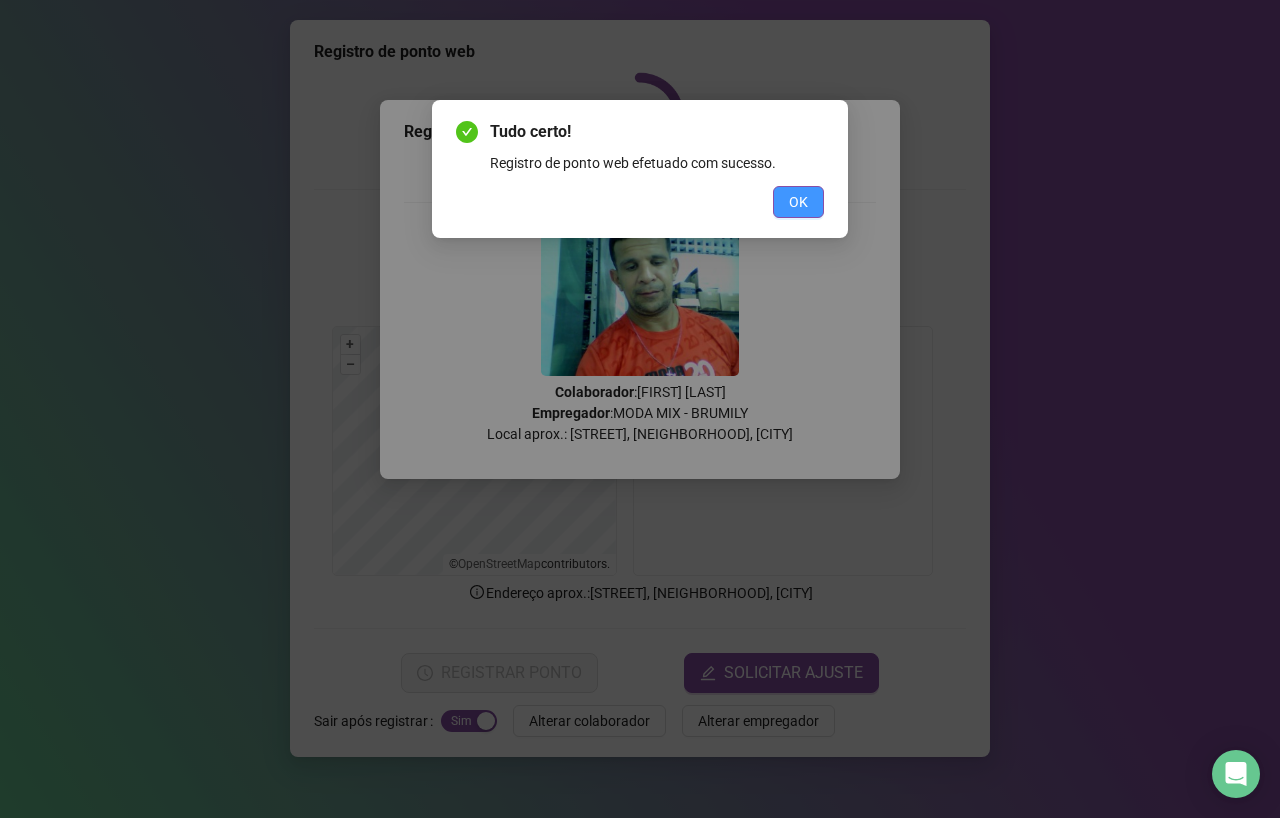 click on "OK" at bounding box center (798, 202) 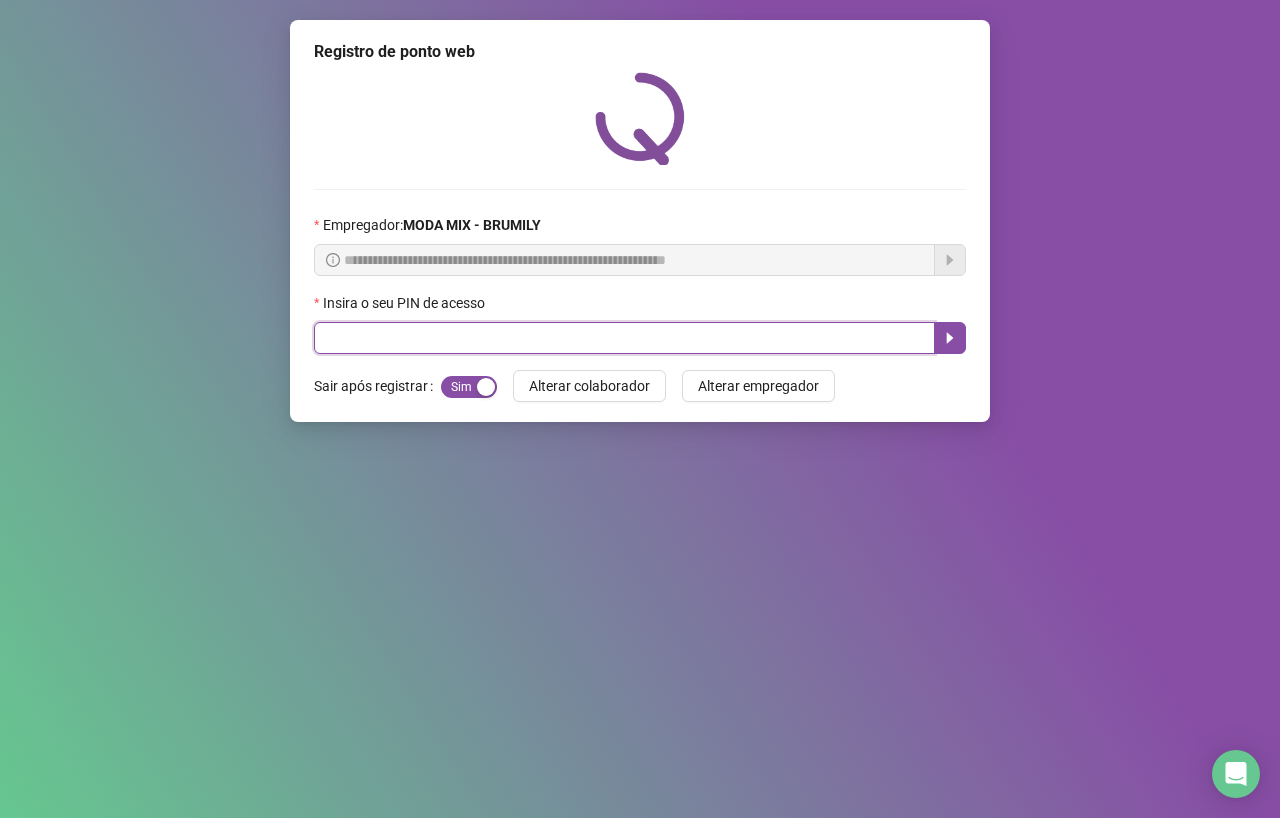 click at bounding box center (624, 338) 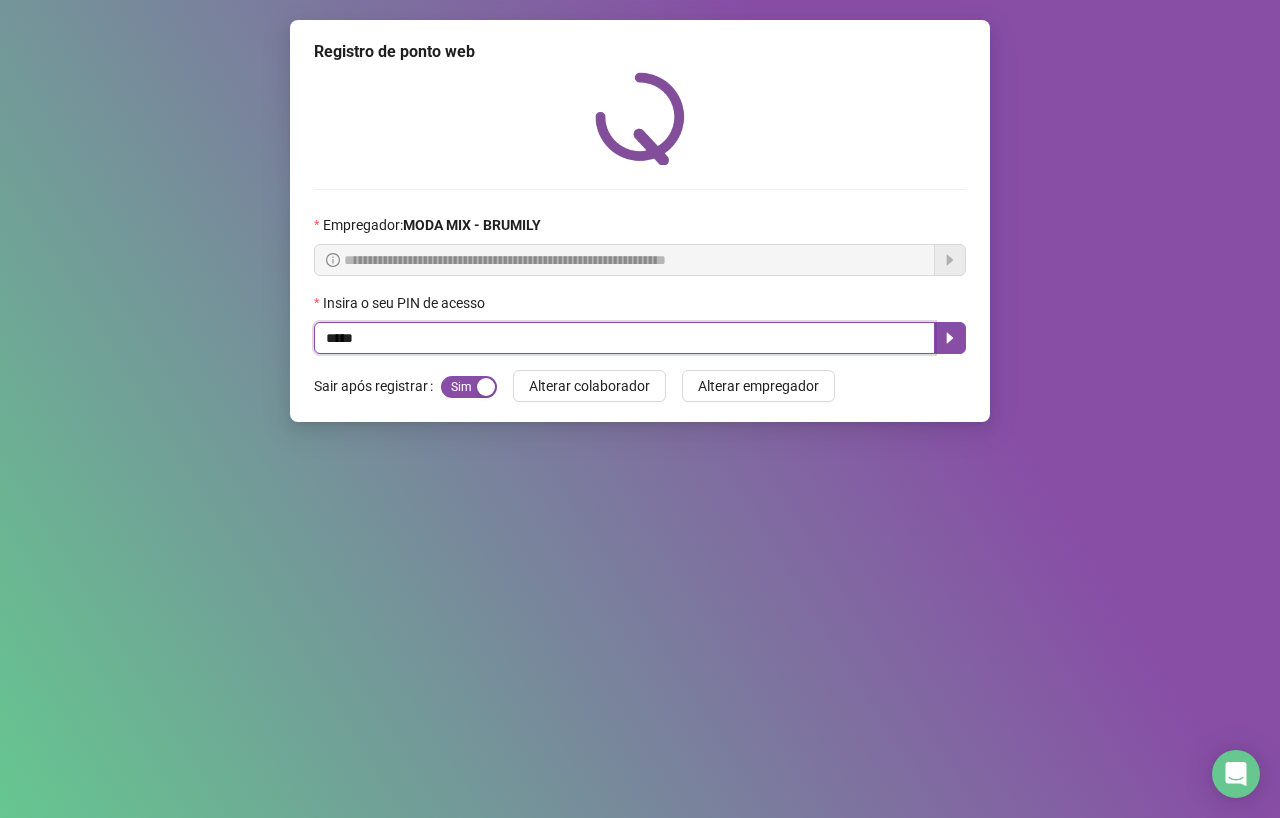 type on "*****" 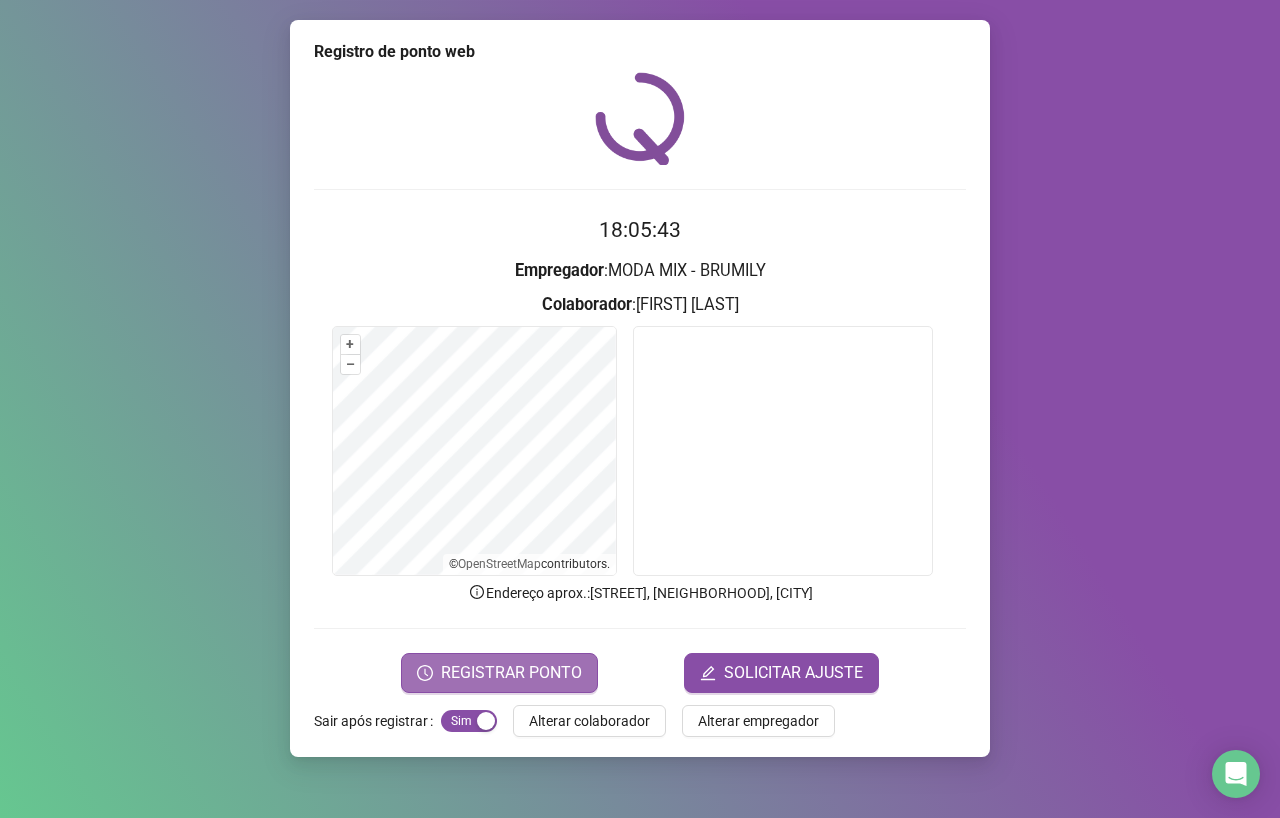 click on "REGISTRAR PONTO" at bounding box center [511, 673] 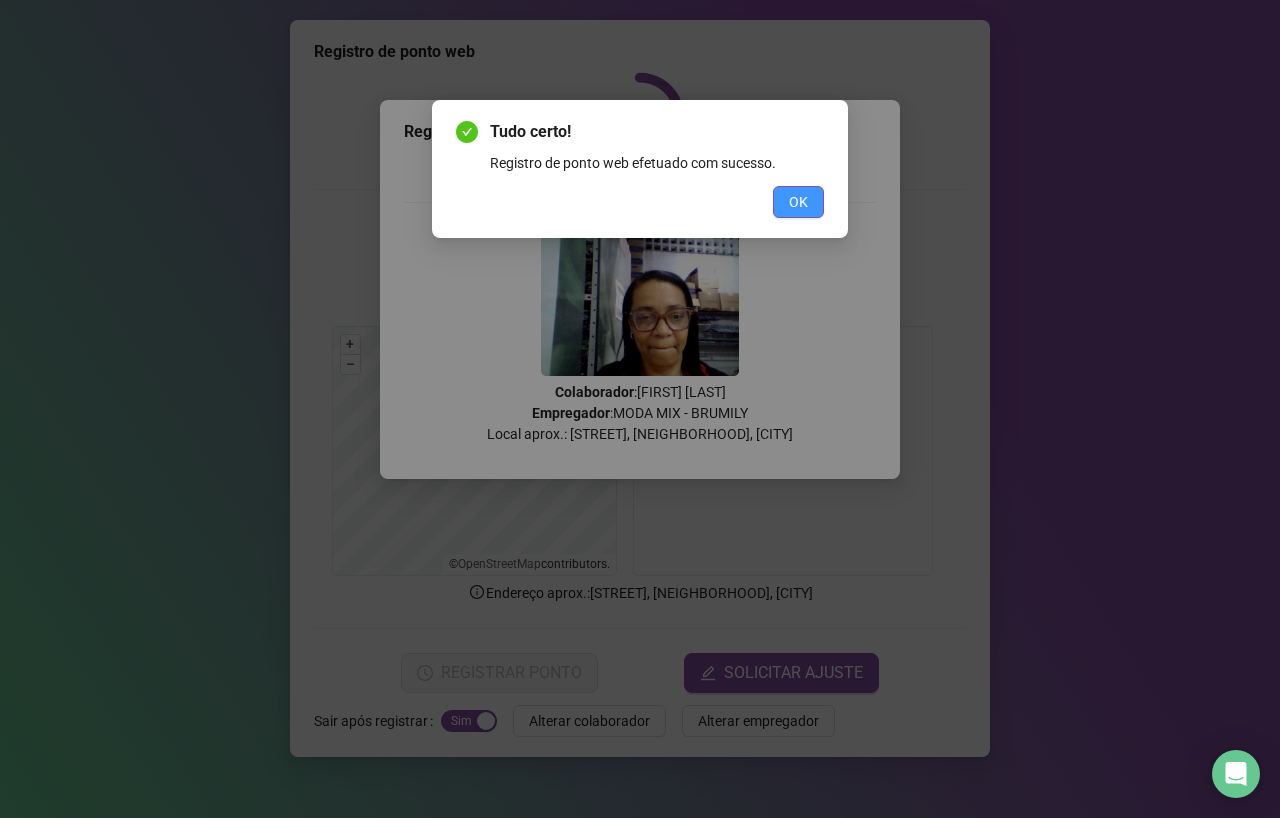 click on "OK" at bounding box center (798, 202) 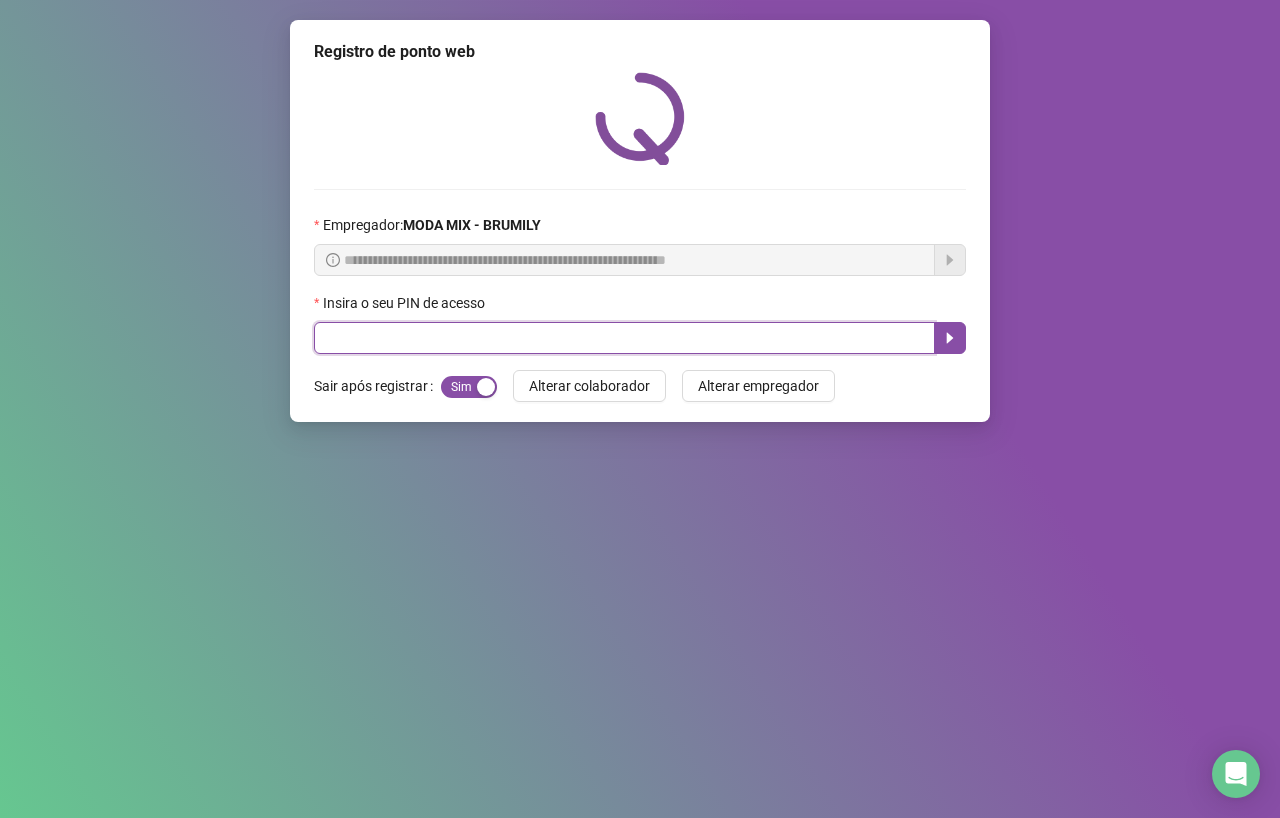 click at bounding box center (624, 338) 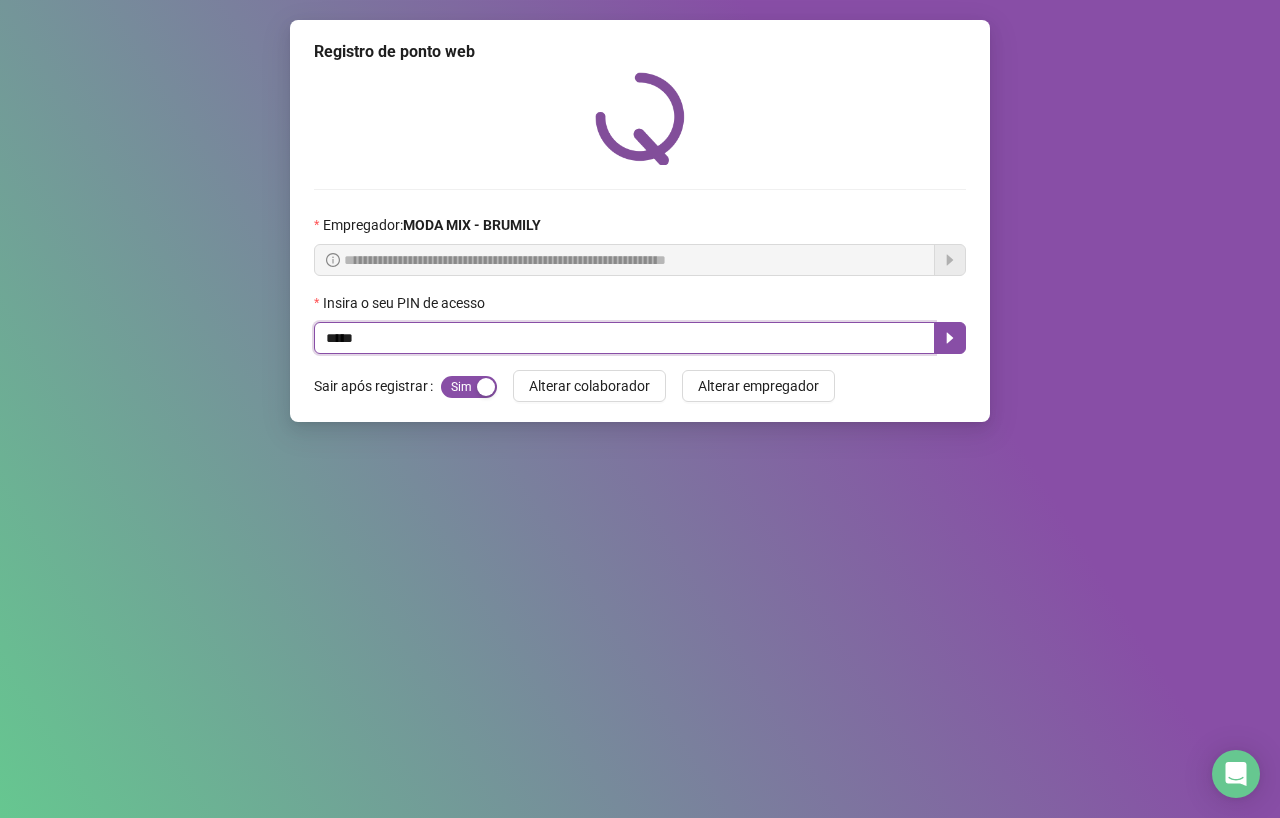 type on "*****" 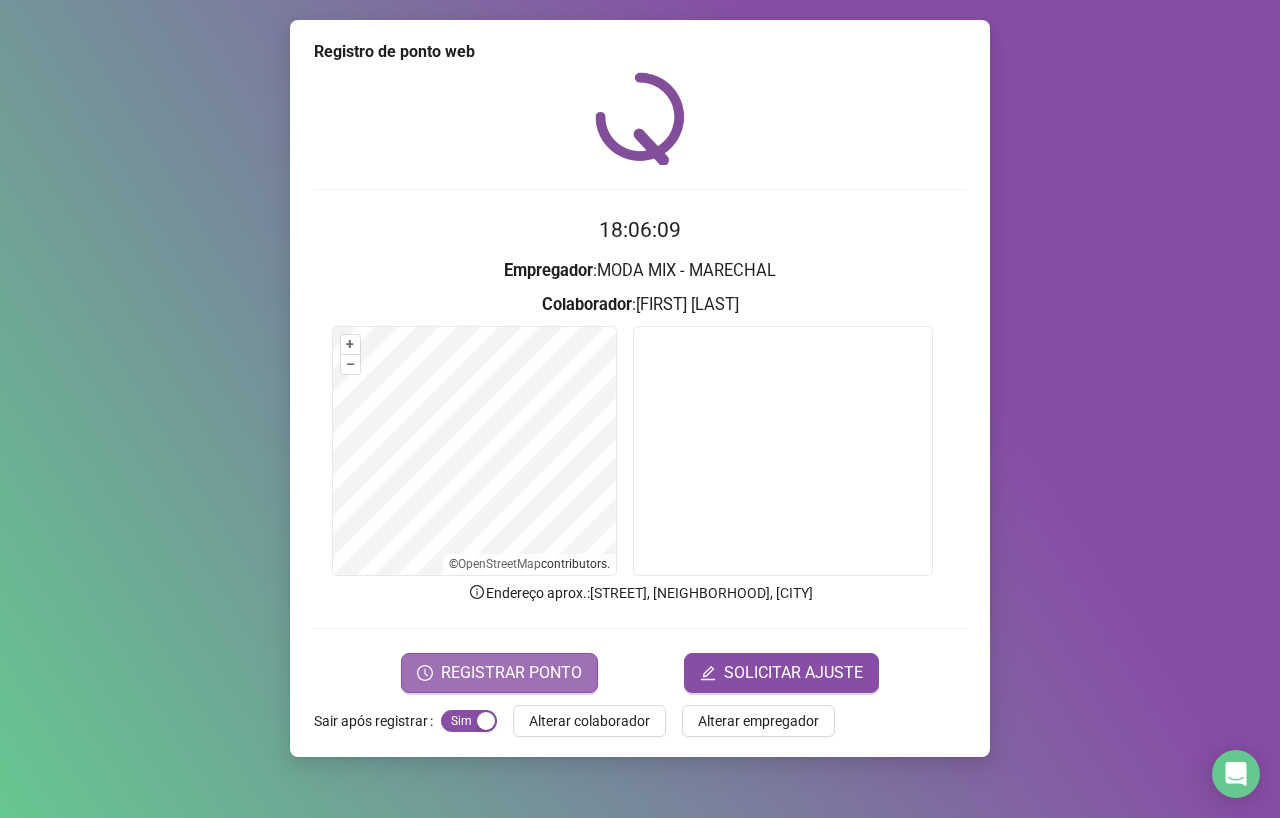 click on "REGISTRAR PONTO" at bounding box center [511, 673] 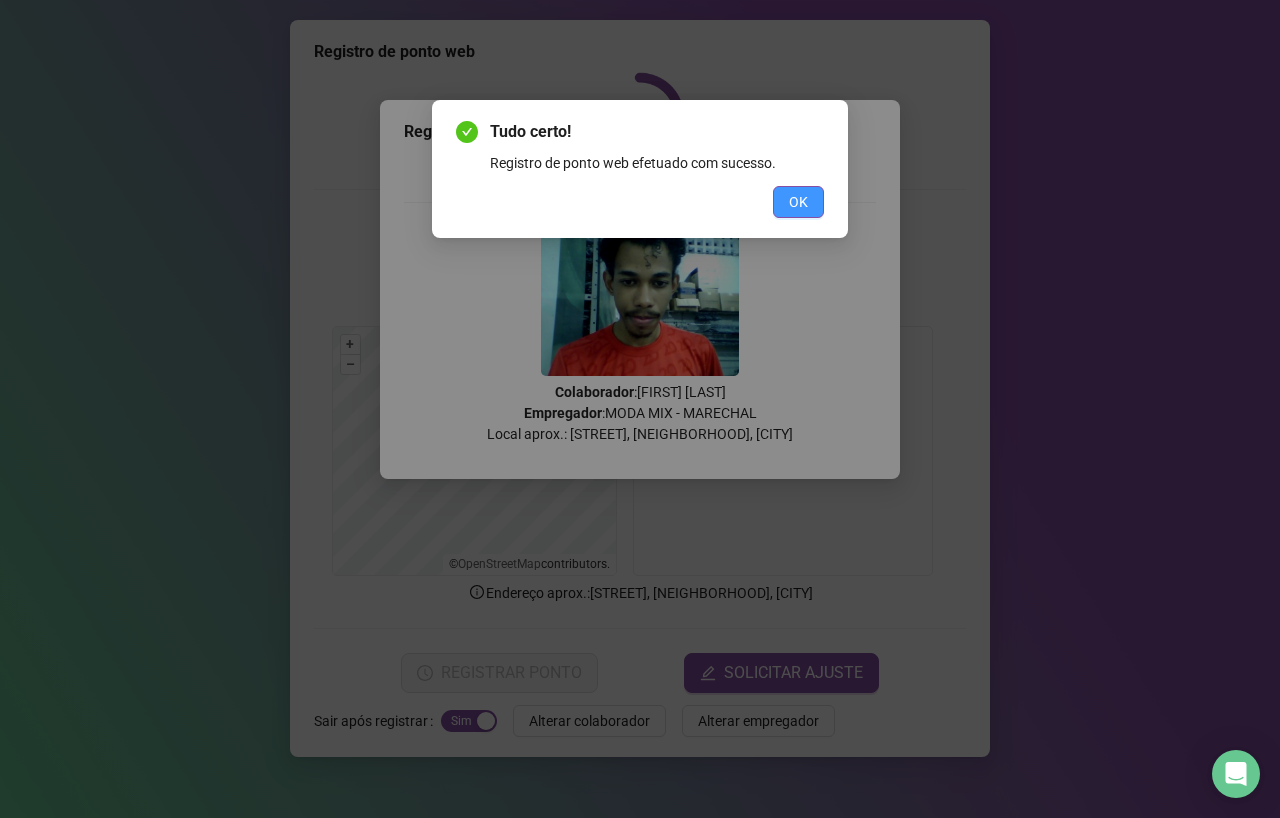 drag, startPoint x: 812, startPoint y: 226, endPoint x: 808, endPoint y: 215, distance: 11.7046995 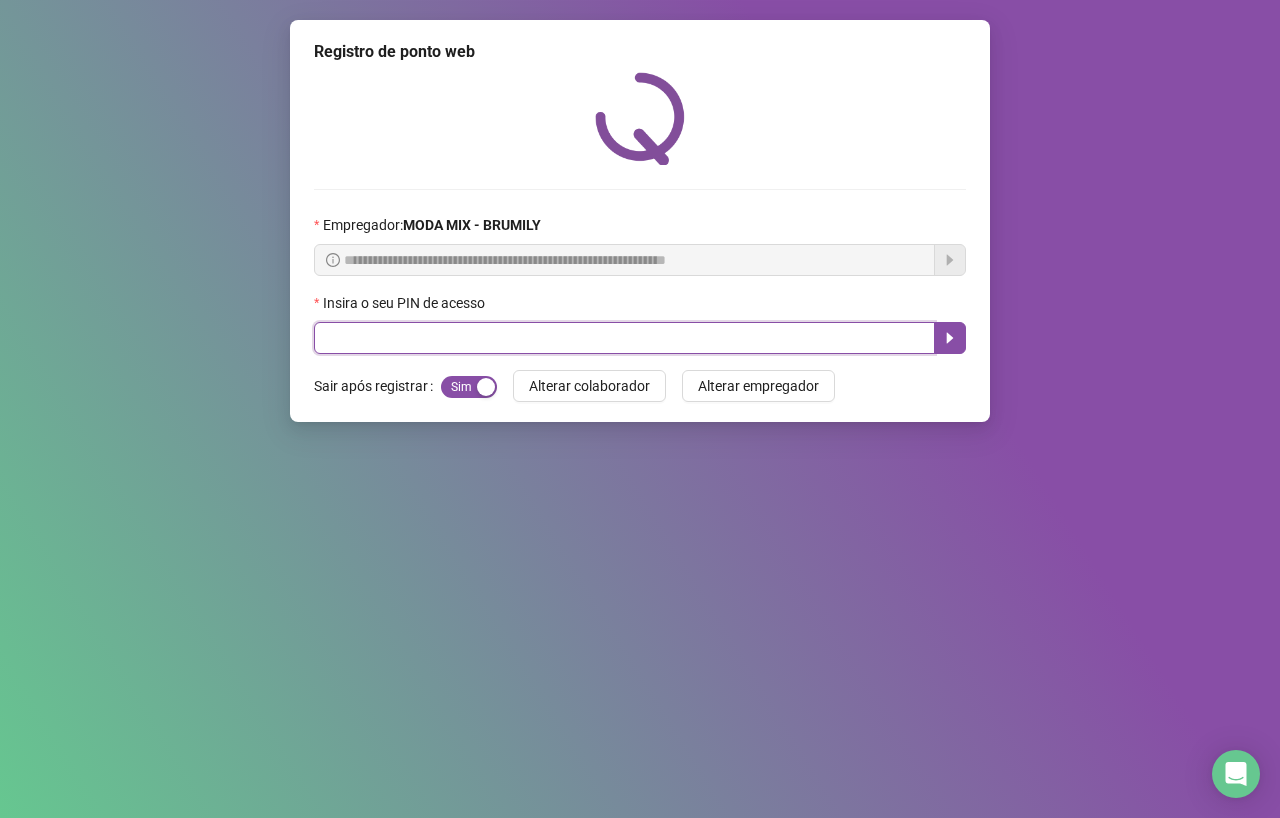 click at bounding box center [624, 338] 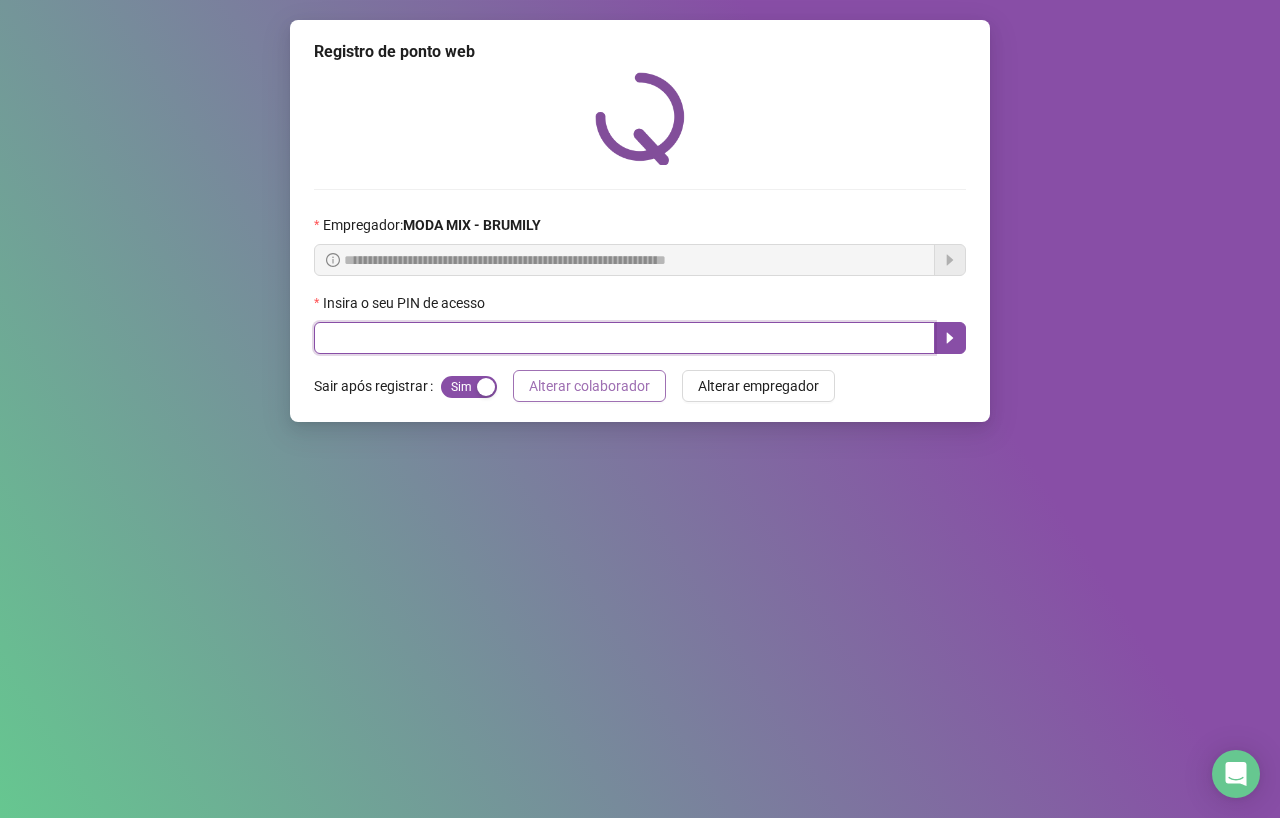 drag, startPoint x: 580, startPoint y: 336, endPoint x: 610, endPoint y: 403, distance: 73.409805 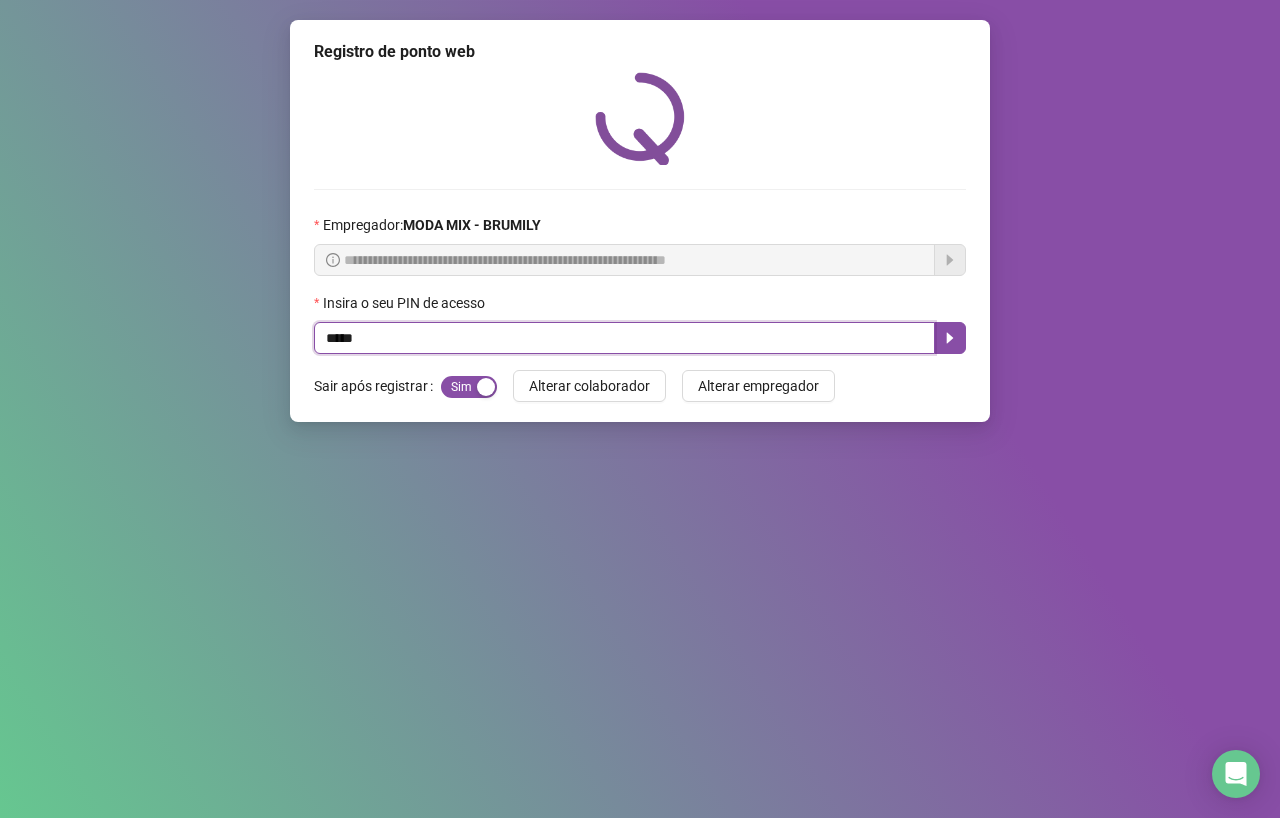 type on "*****" 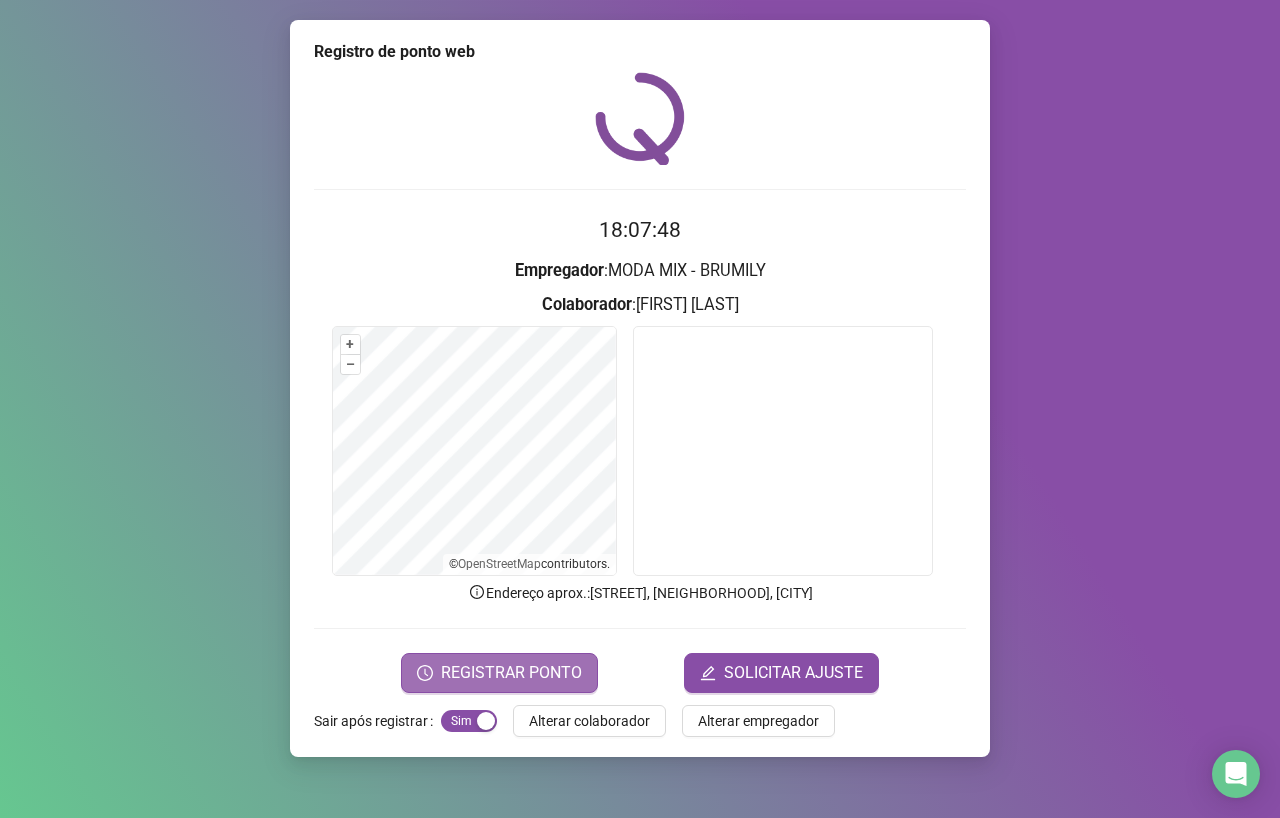 click on "REGISTRAR PONTO" at bounding box center (499, 673) 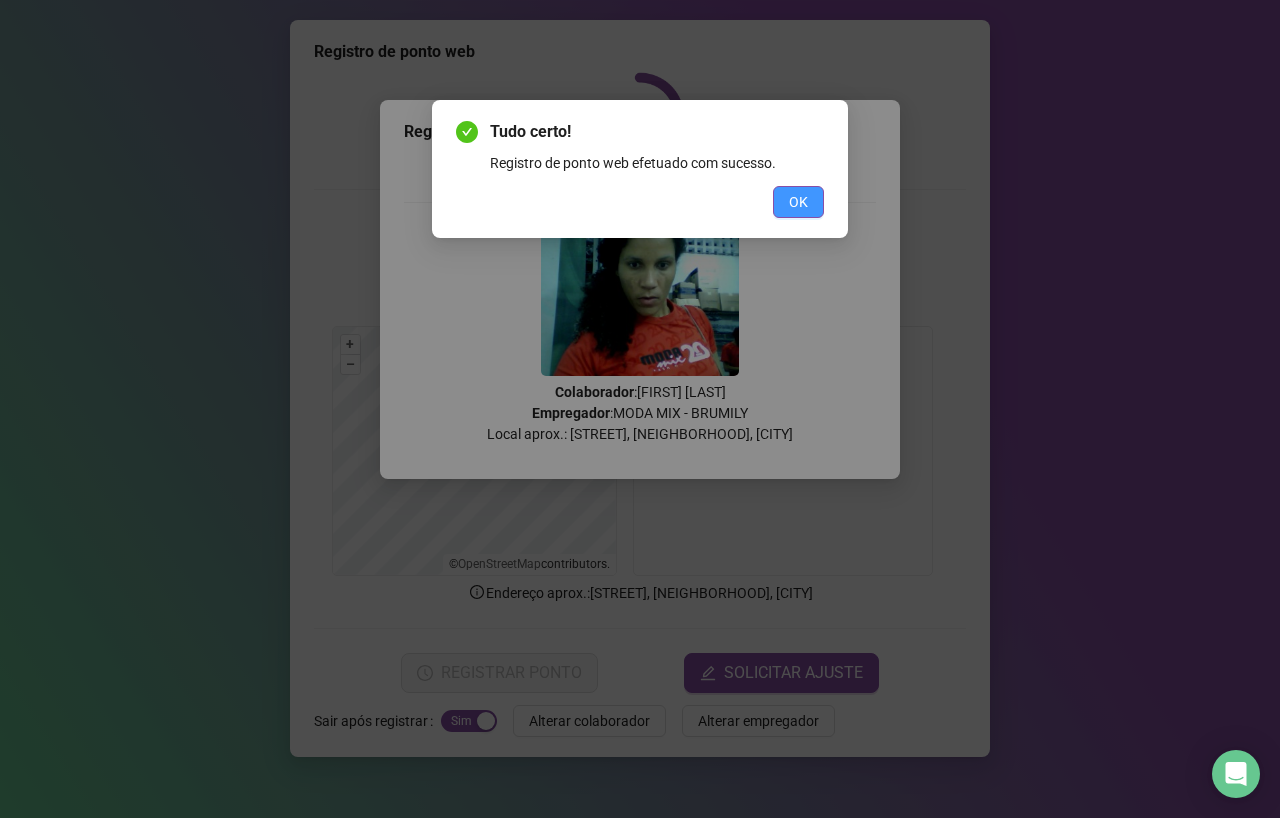 click on "OK" at bounding box center [798, 202] 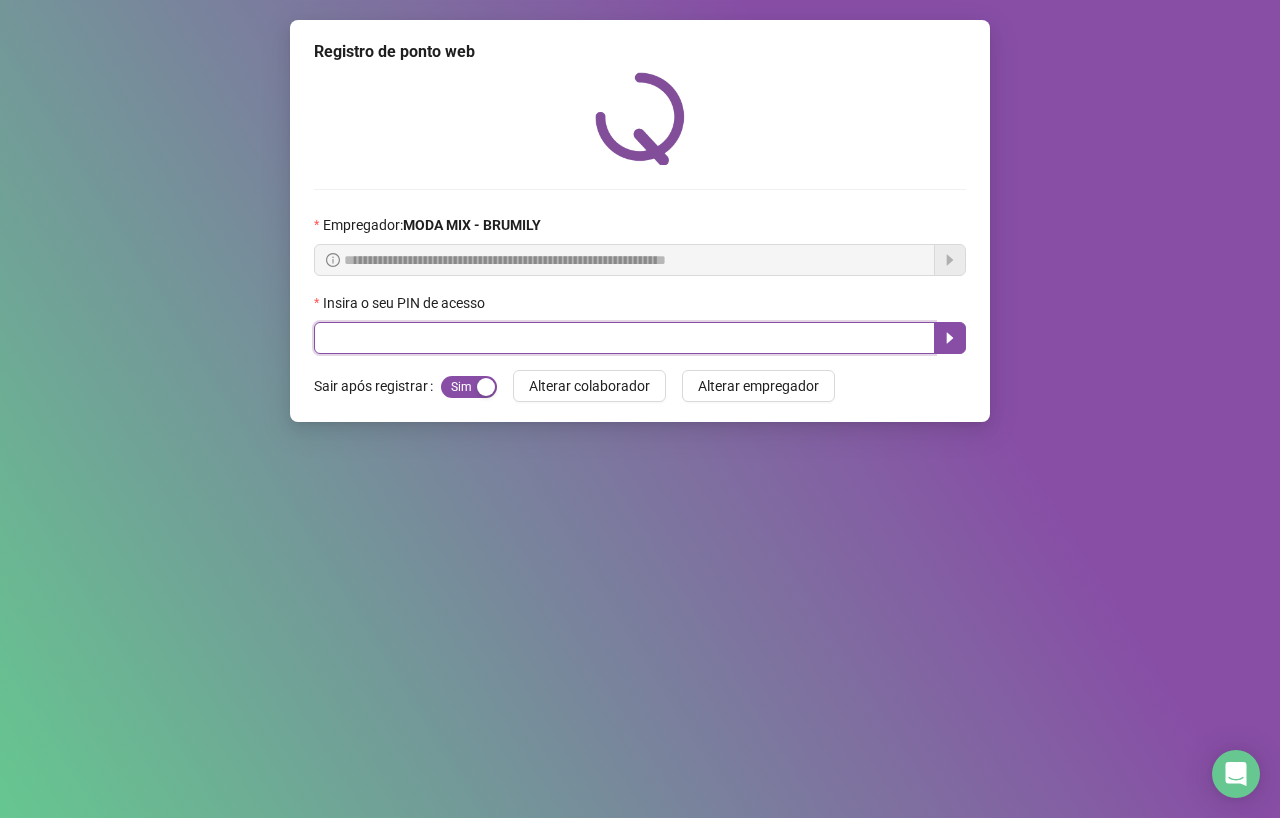 click at bounding box center [624, 338] 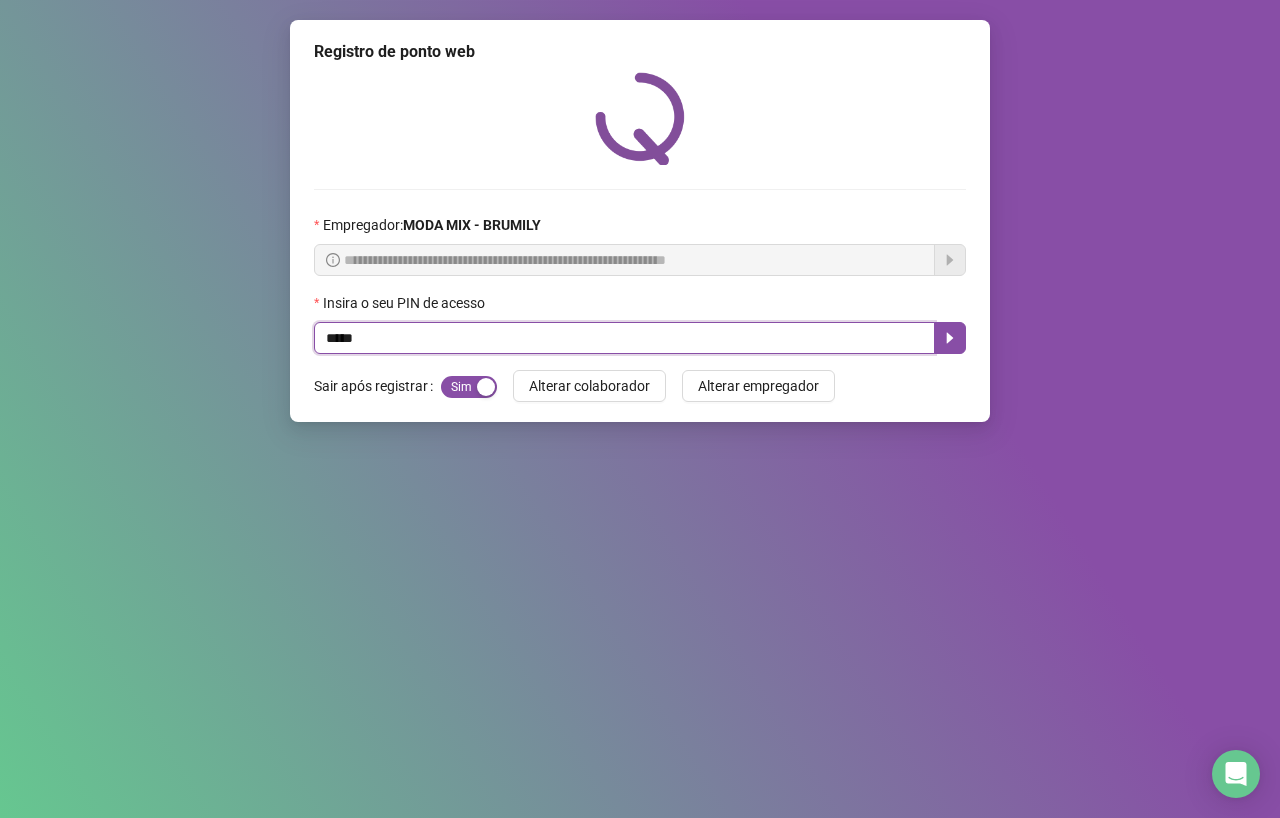 type on "*****" 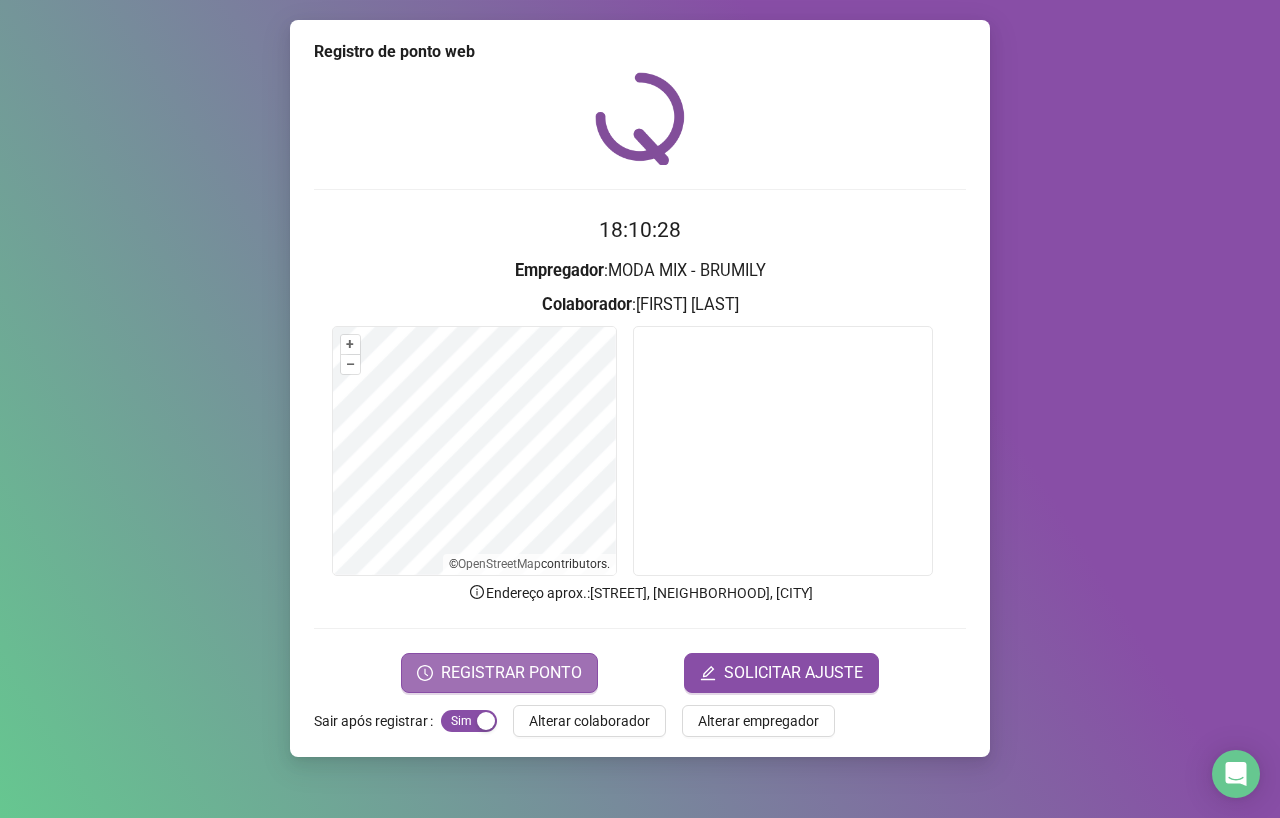 click on "REGISTRAR PONTO" at bounding box center (511, 673) 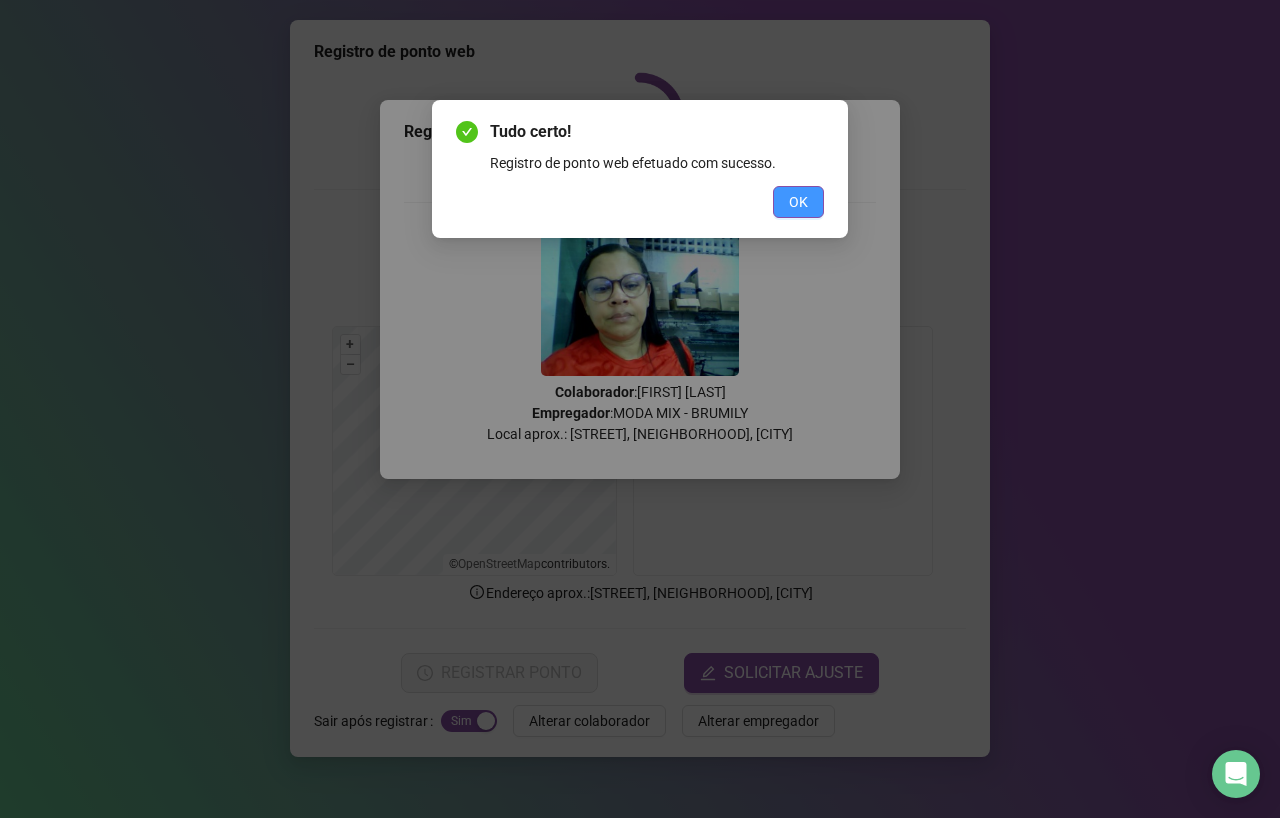 click on "OK" at bounding box center [798, 202] 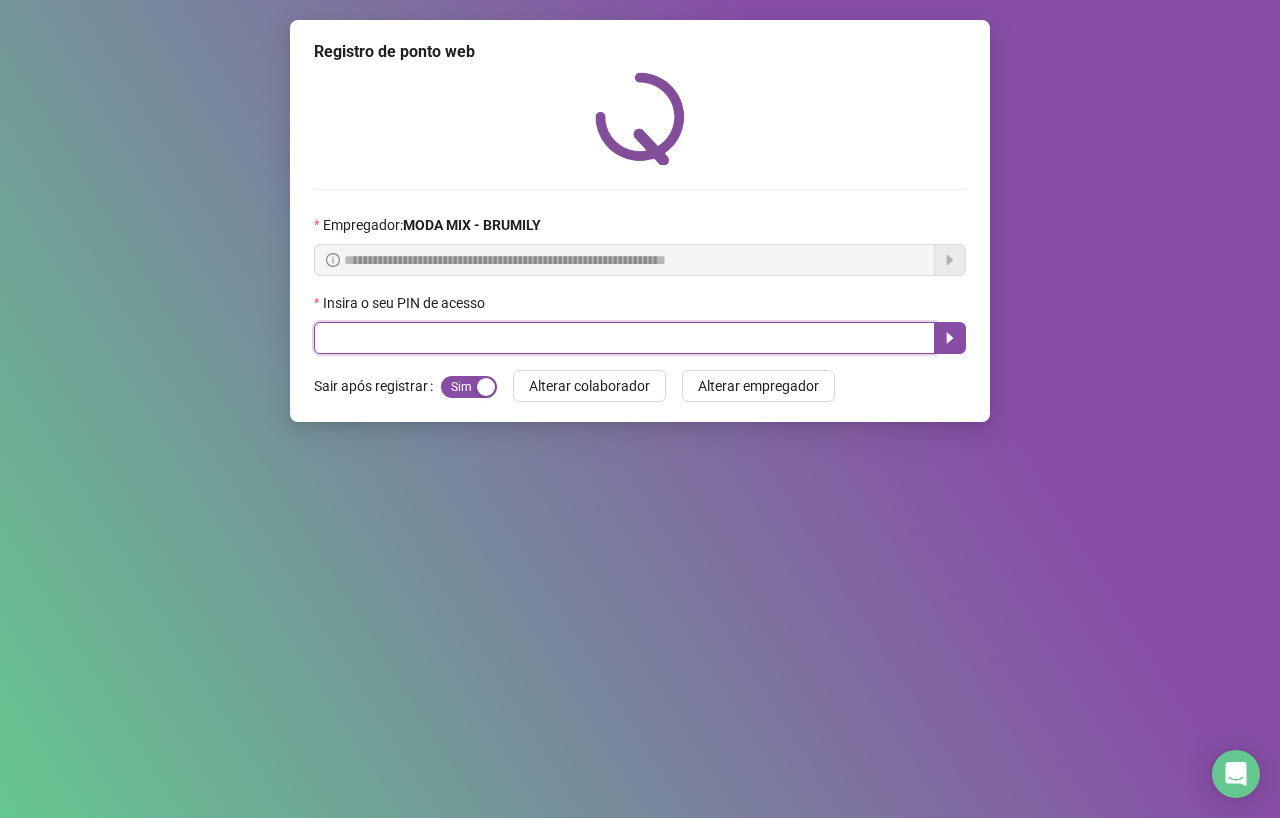 click at bounding box center (624, 338) 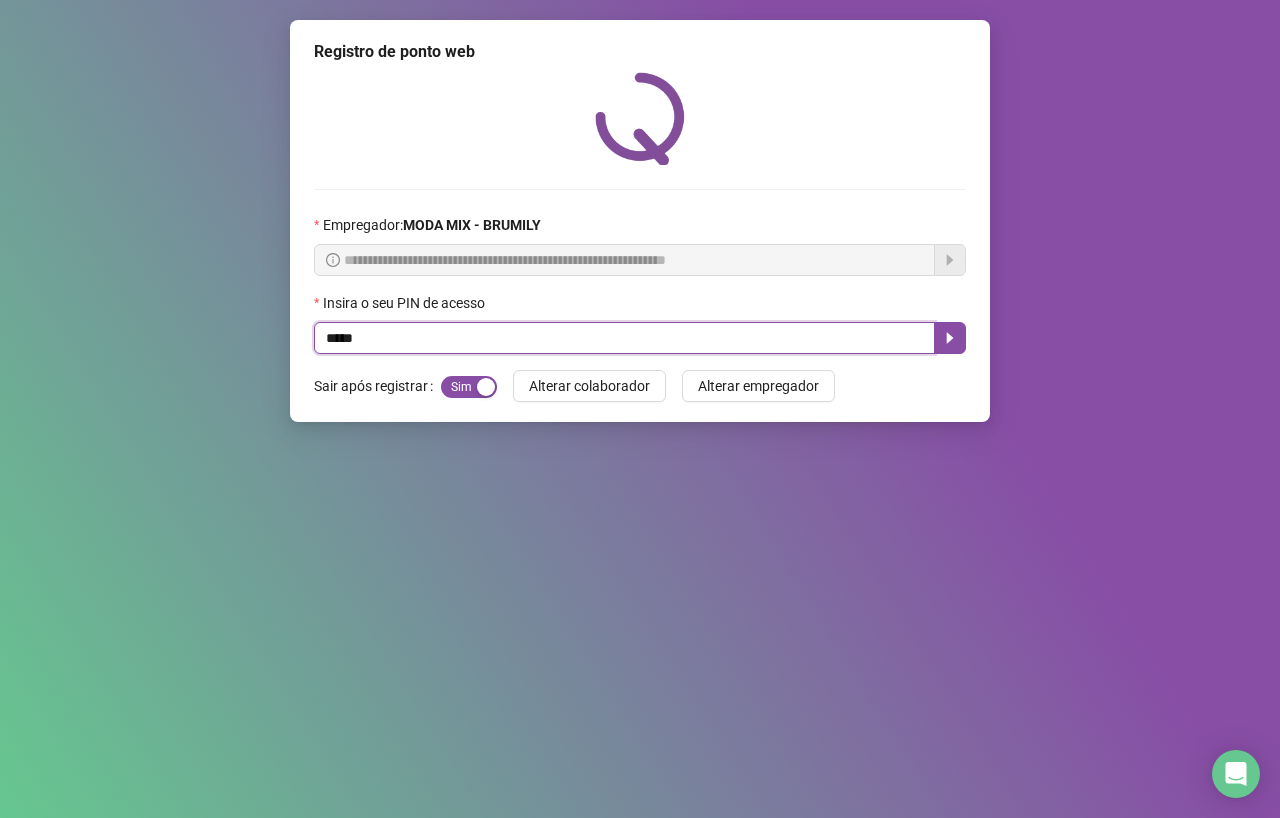 type on "*****" 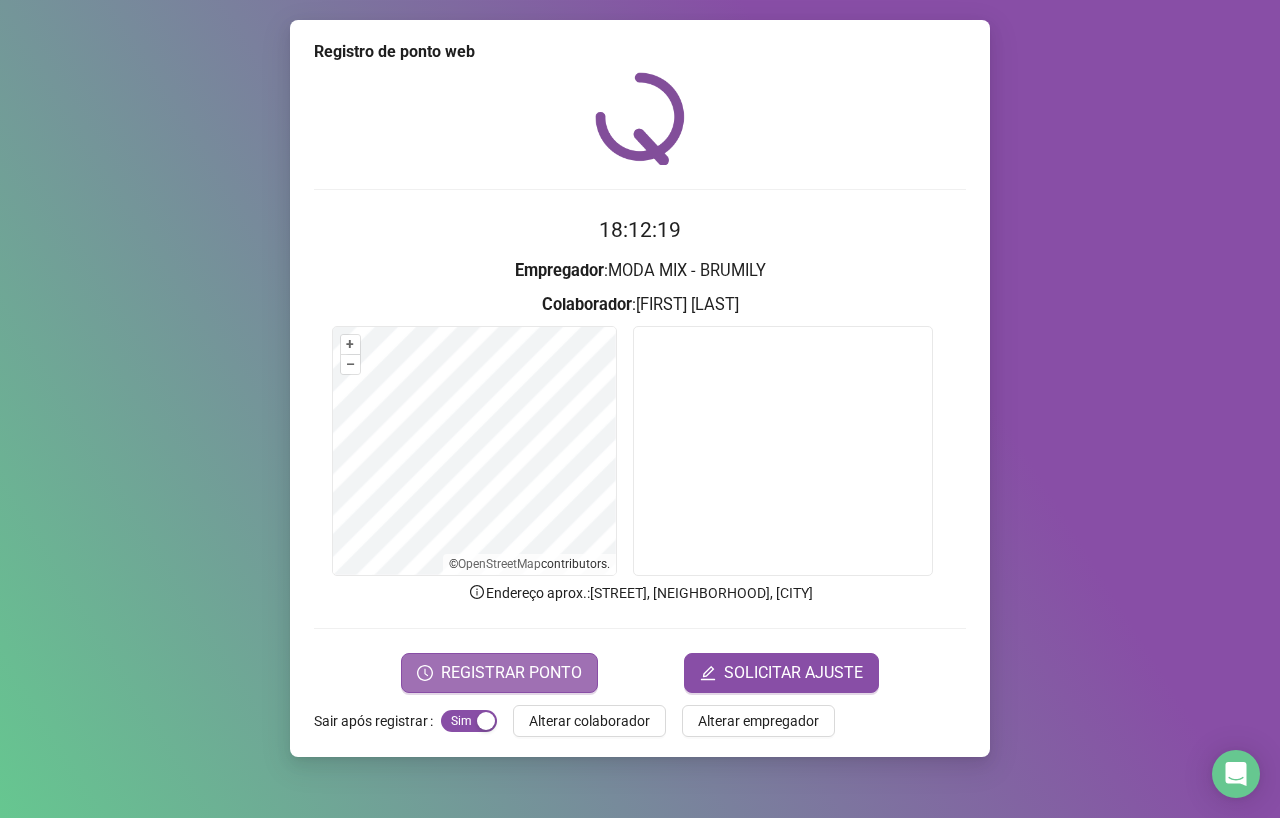 click on "REGISTRAR PONTO" at bounding box center [511, 673] 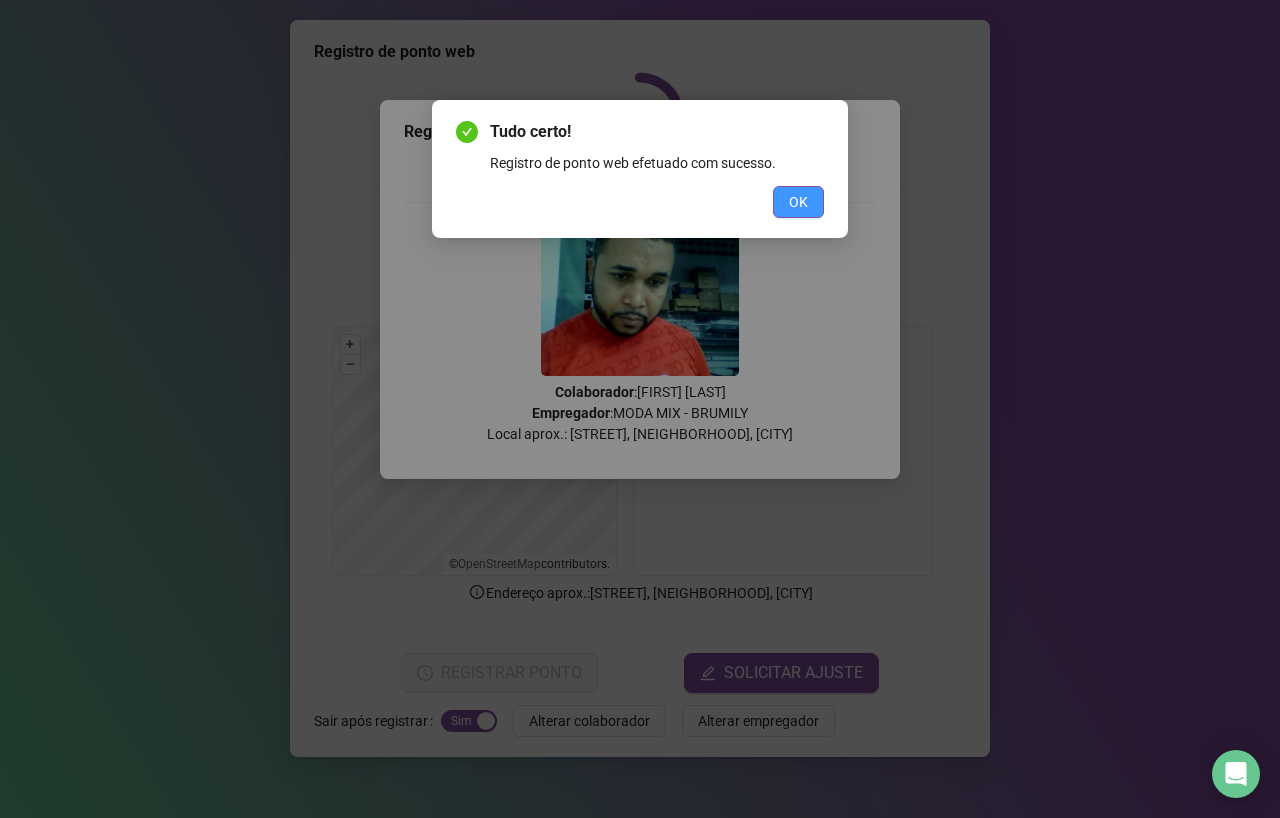 click on "OK" at bounding box center (798, 202) 